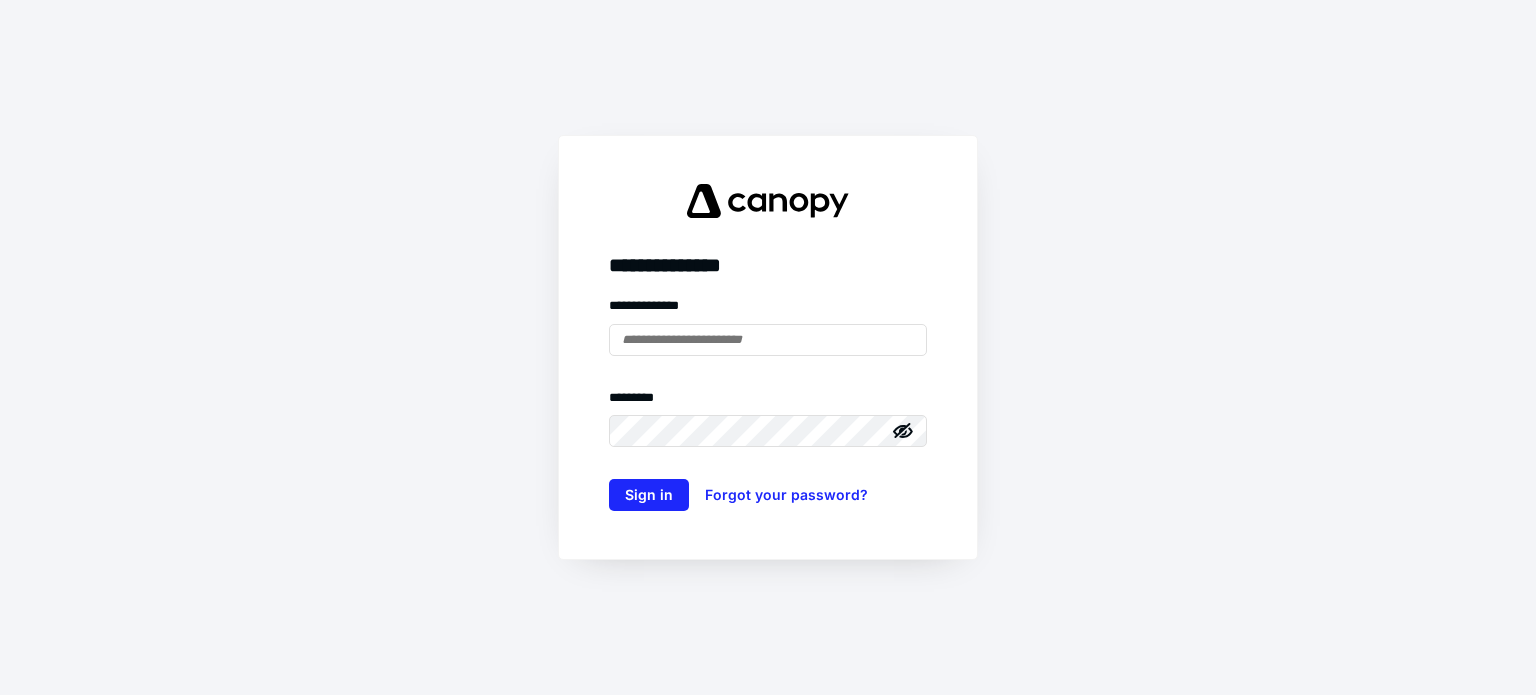 scroll, scrollTop: 0, scrollLeft: 0, axis: both 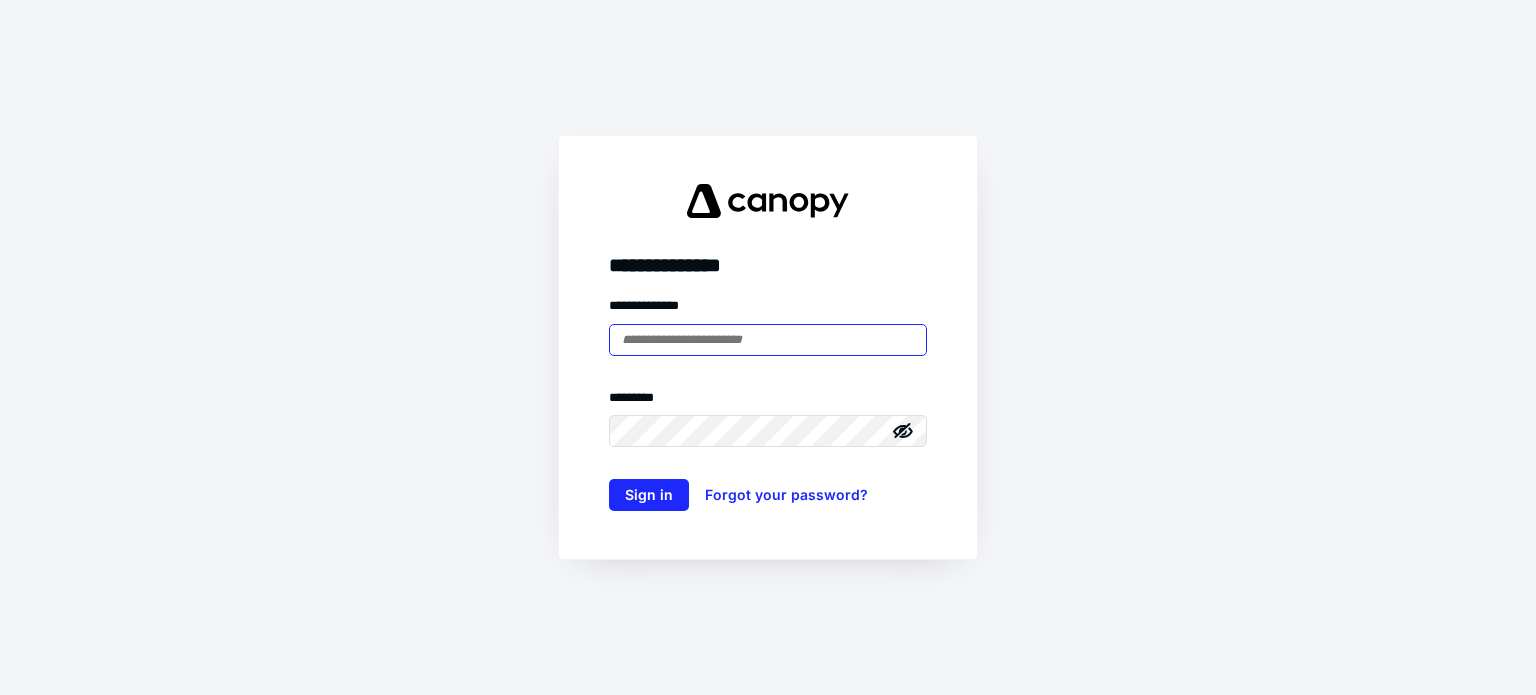 click at bounding box center [768, 340] 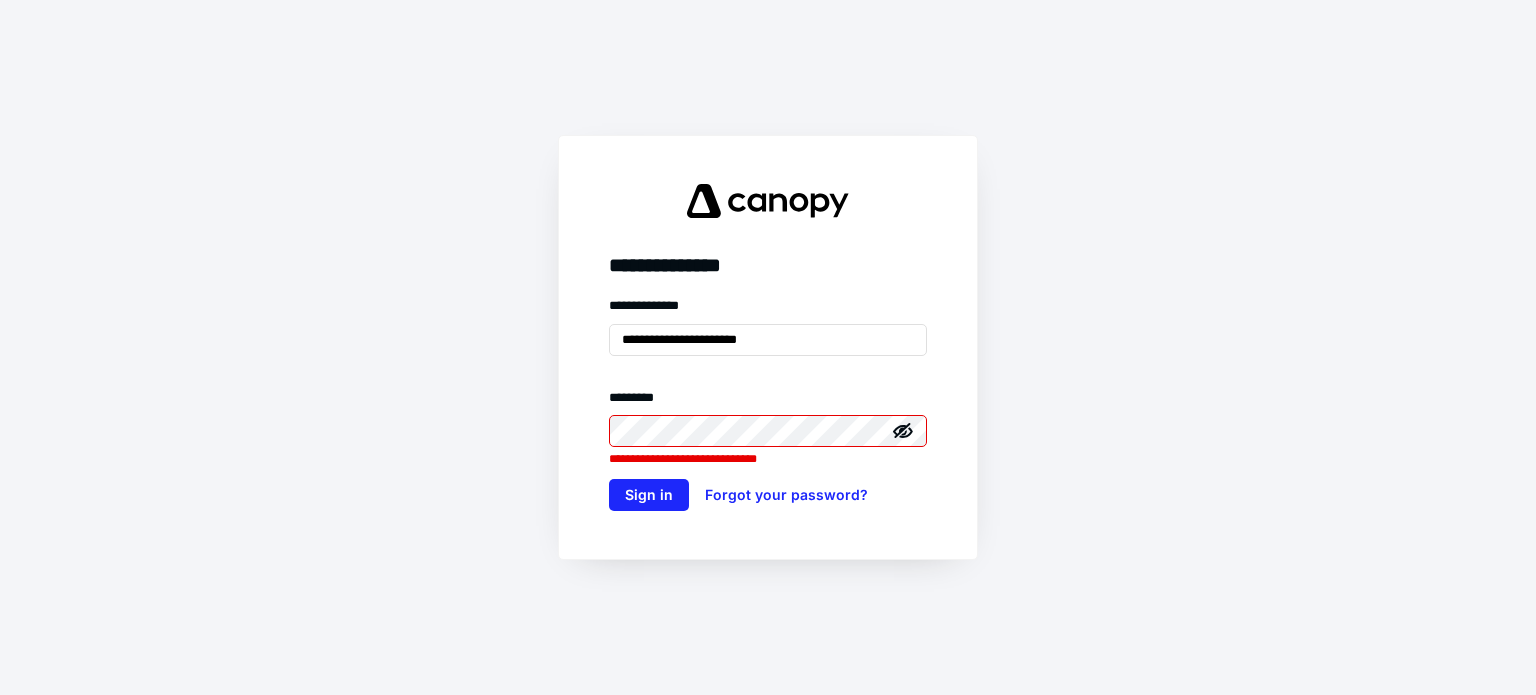 click 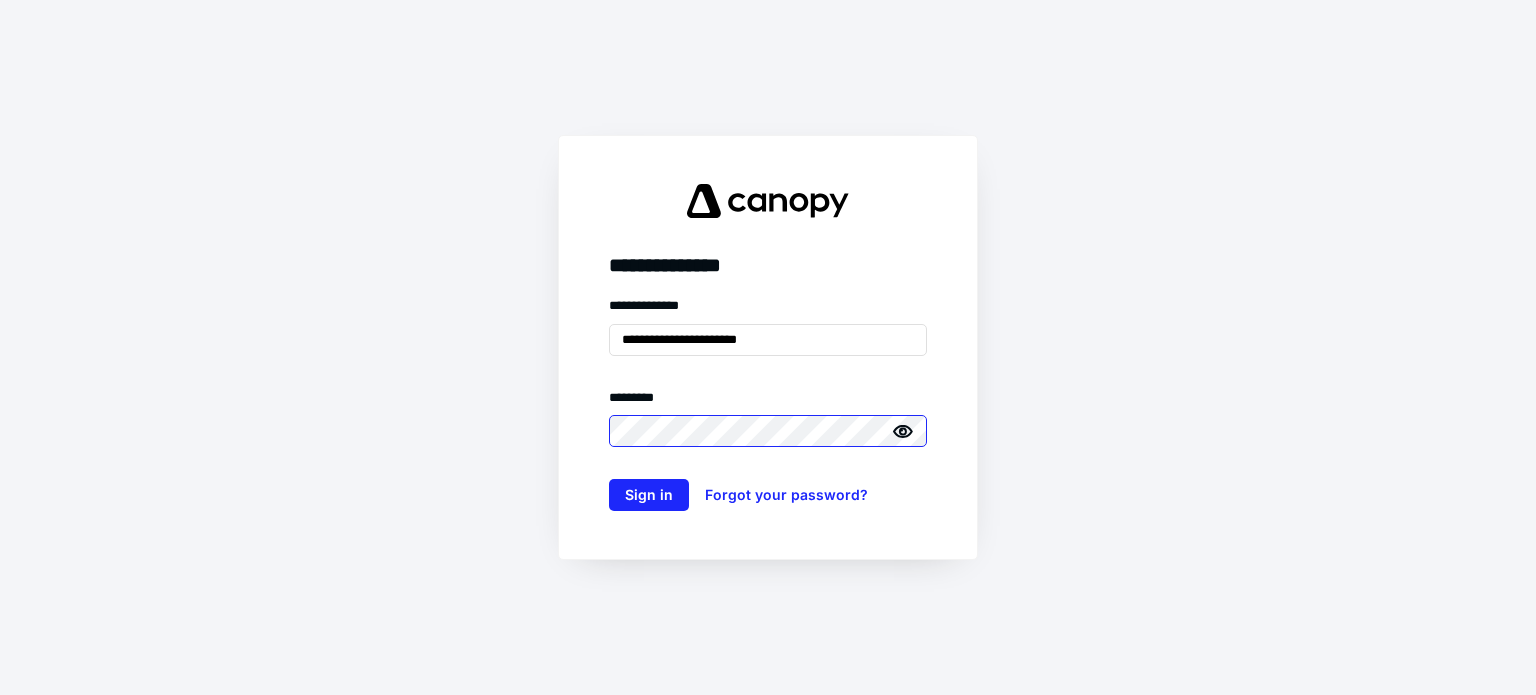 click on "Sign in" at bounding box center (649, 495) 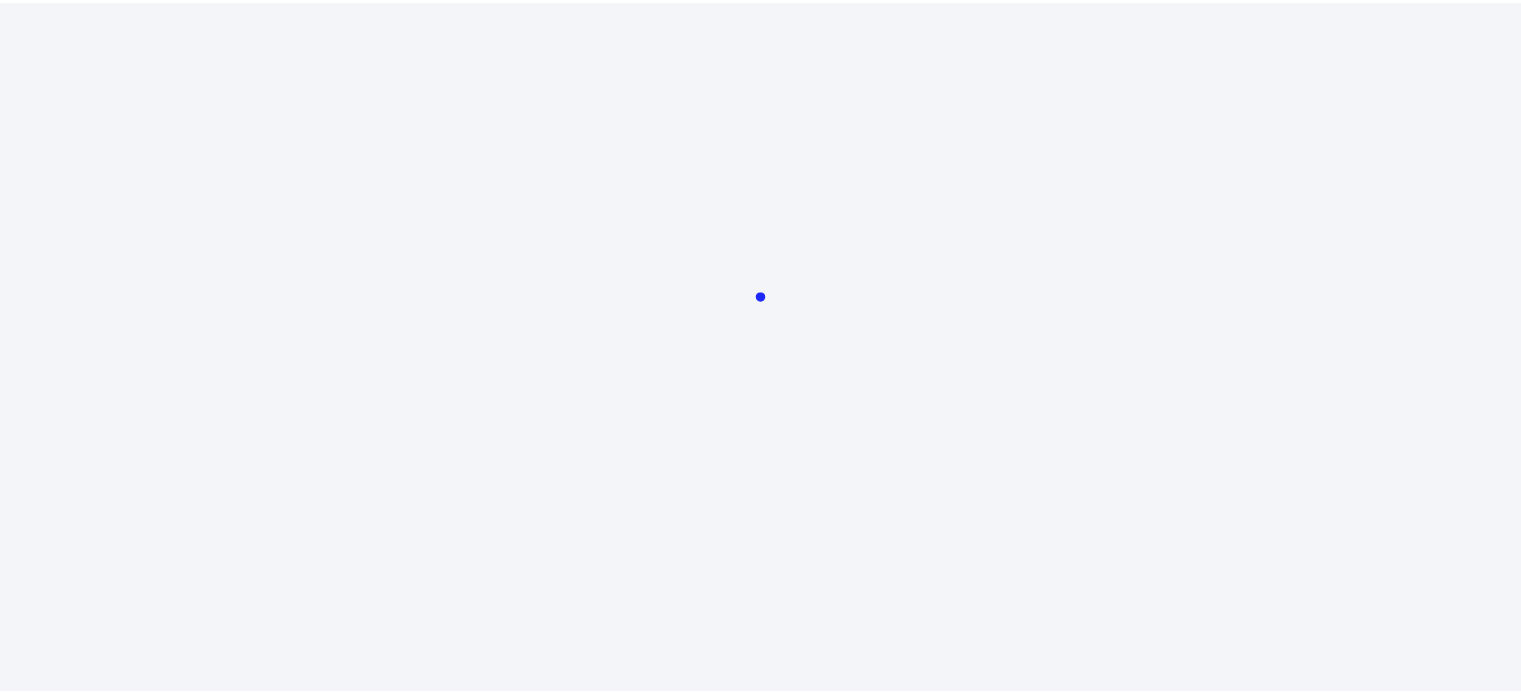 scroll, scrollTop: 0, scrollLeft: 0, axis: both 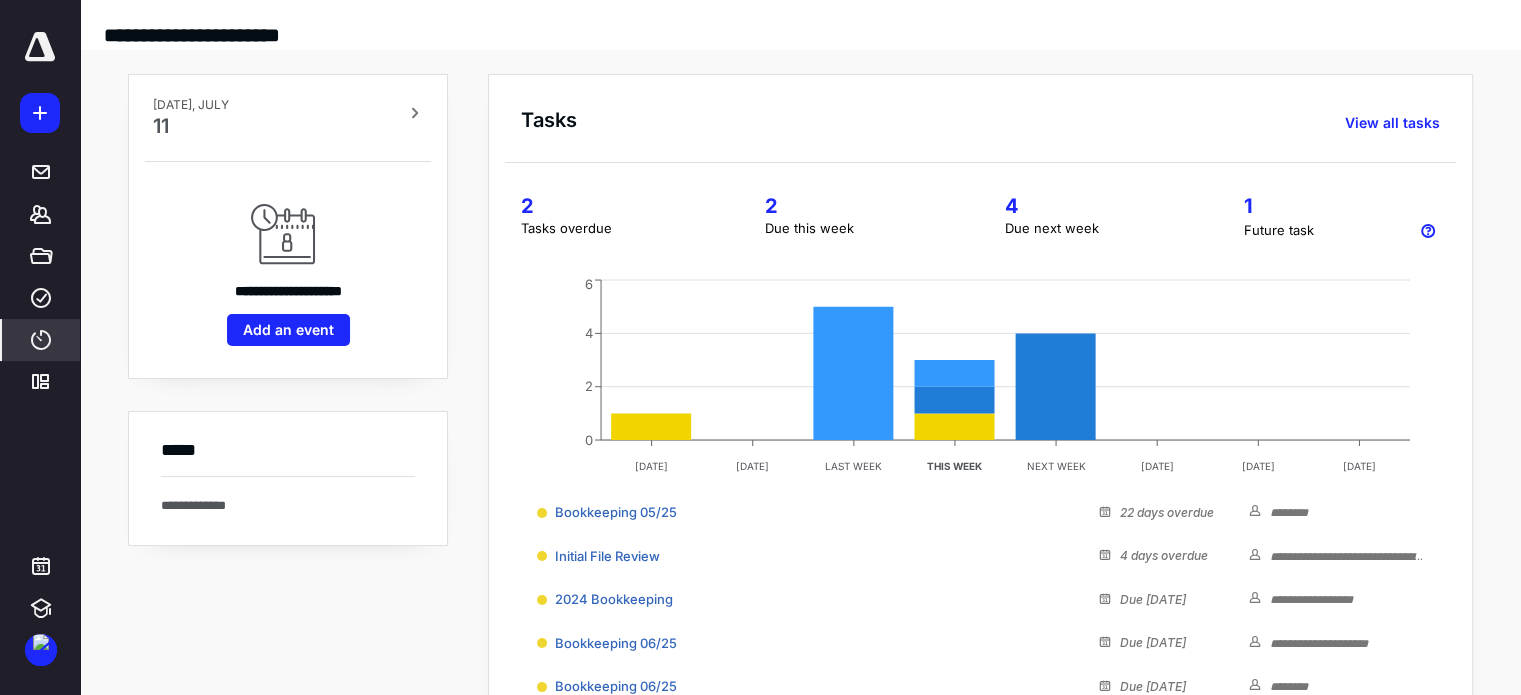 click on "****" at bounding box center [41, 340] 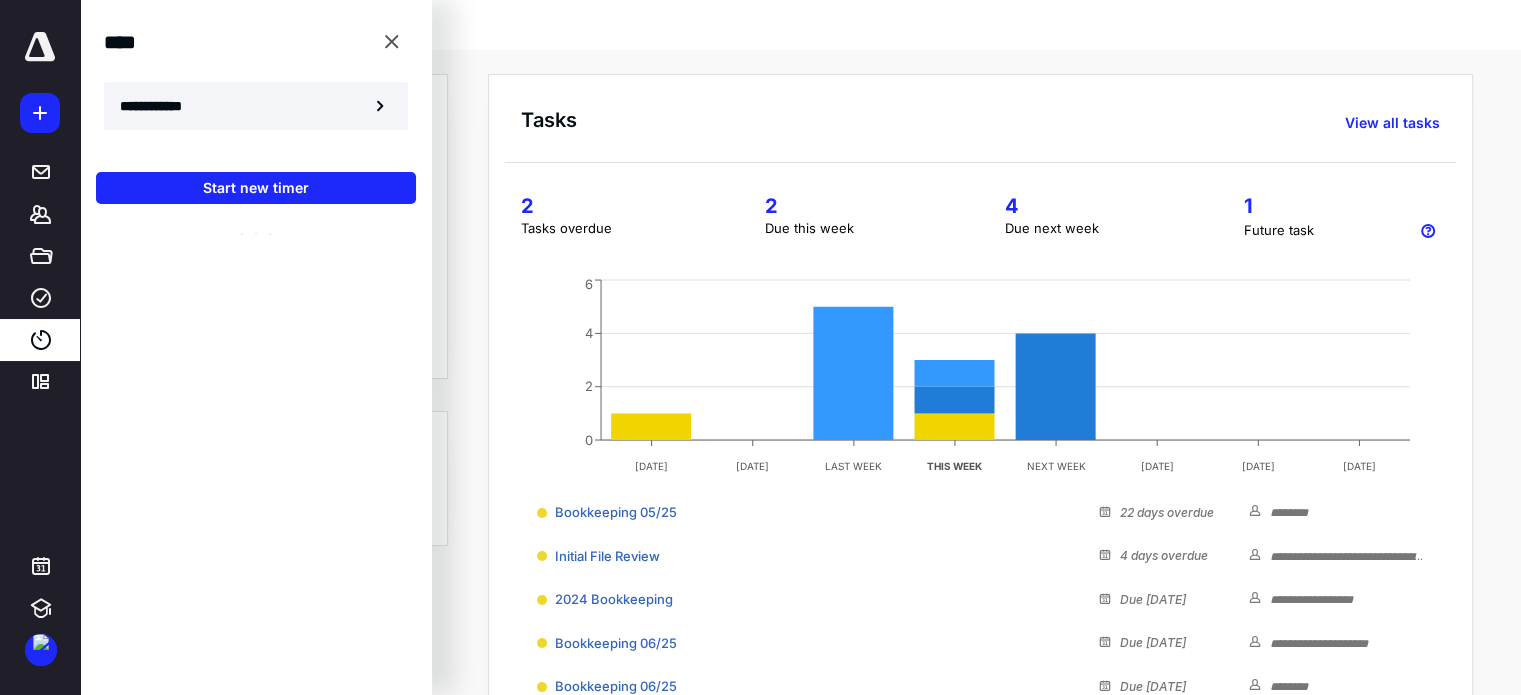 click on "**********" at bounding box center [256, 106] 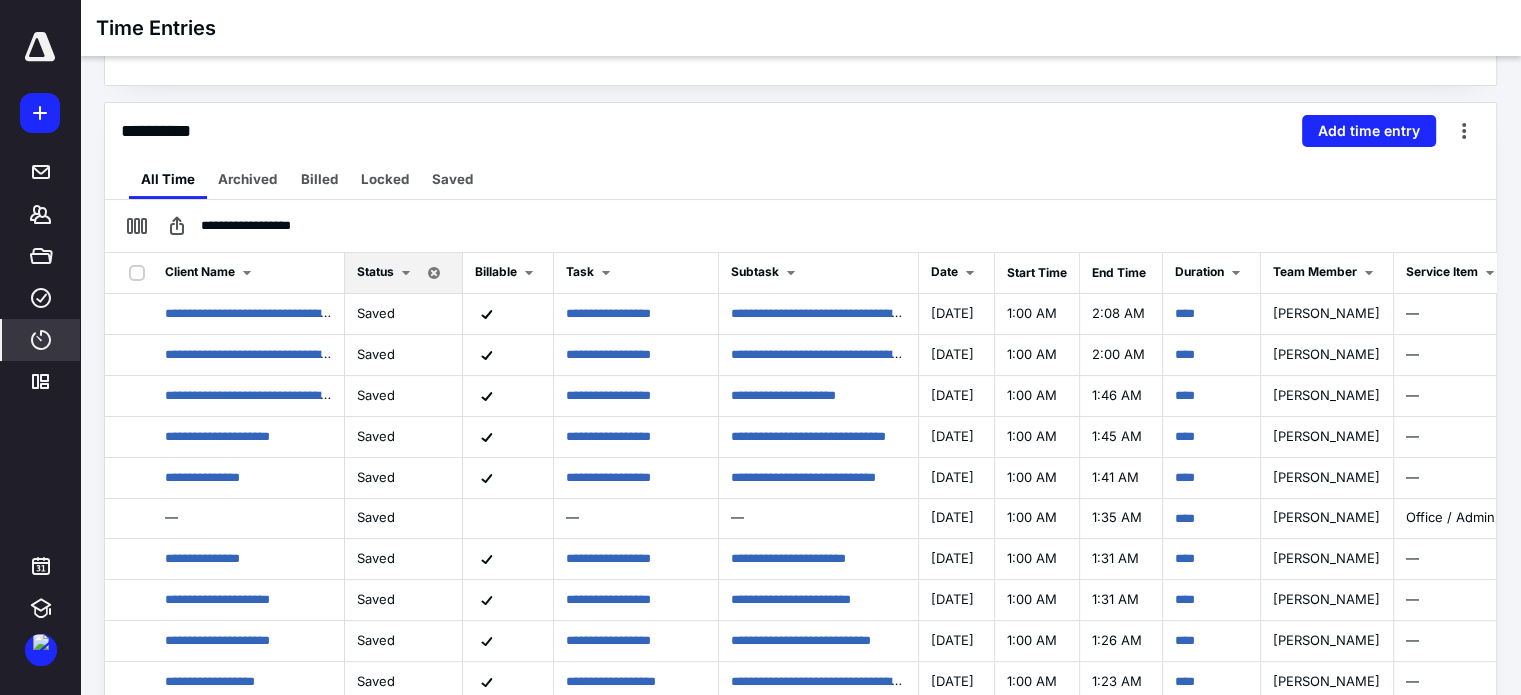 scroll, scrollTop: 442, scrollLeft: 0, axis: vertical 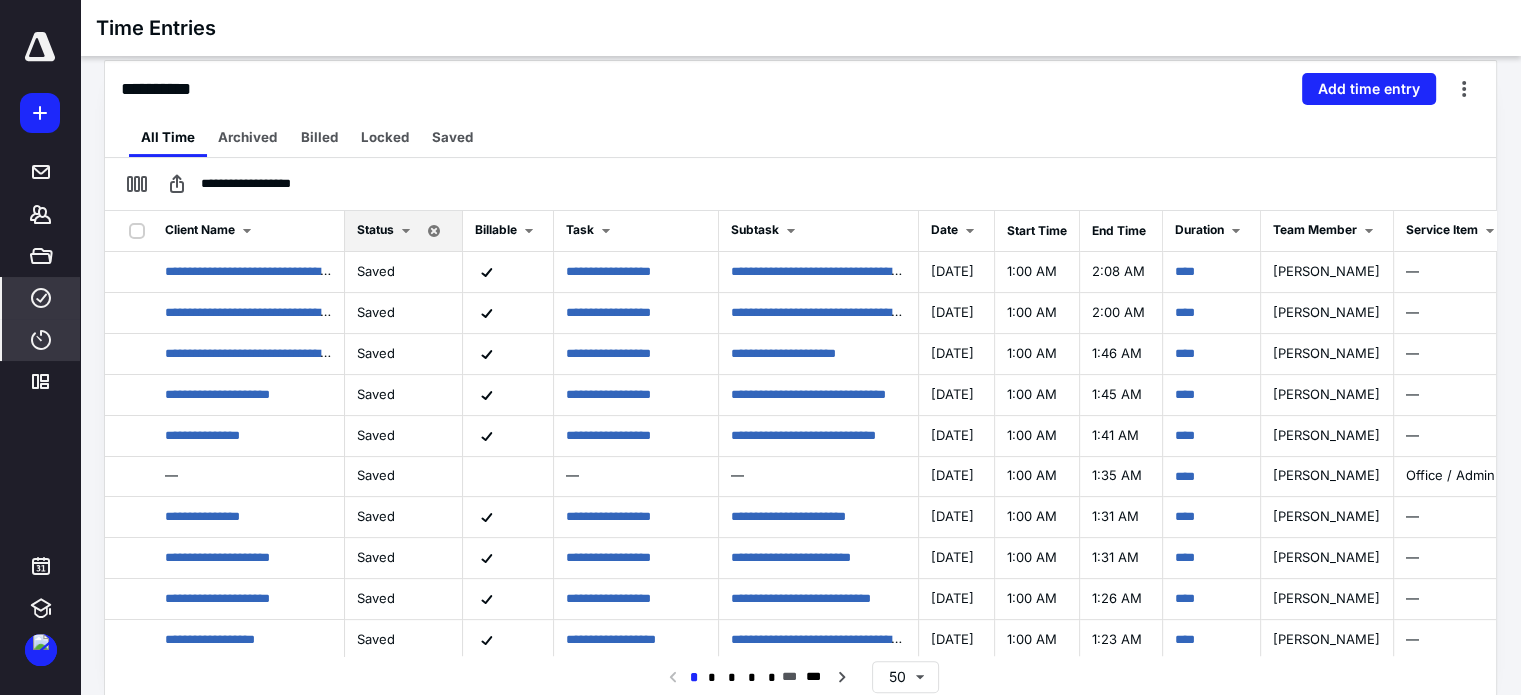click 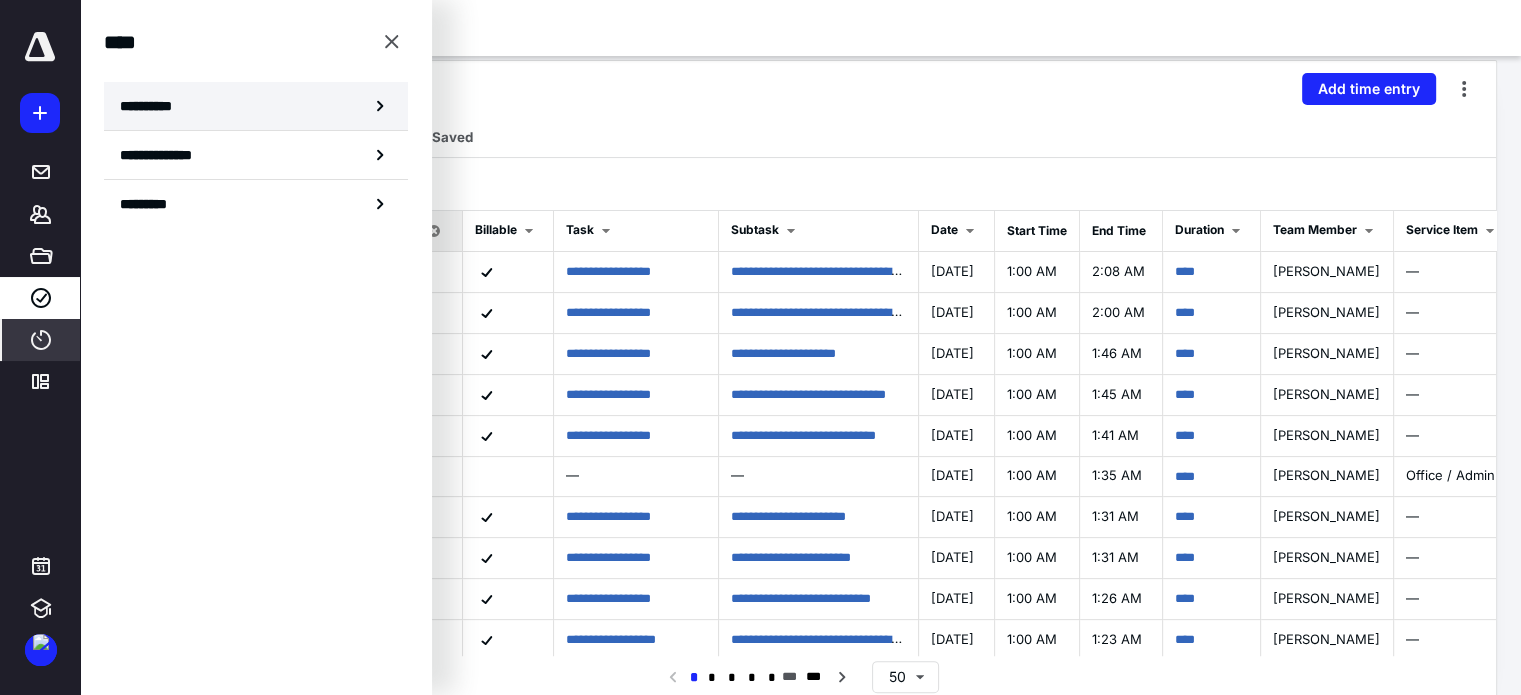 click on "**********" at bounding box center [153, 106] 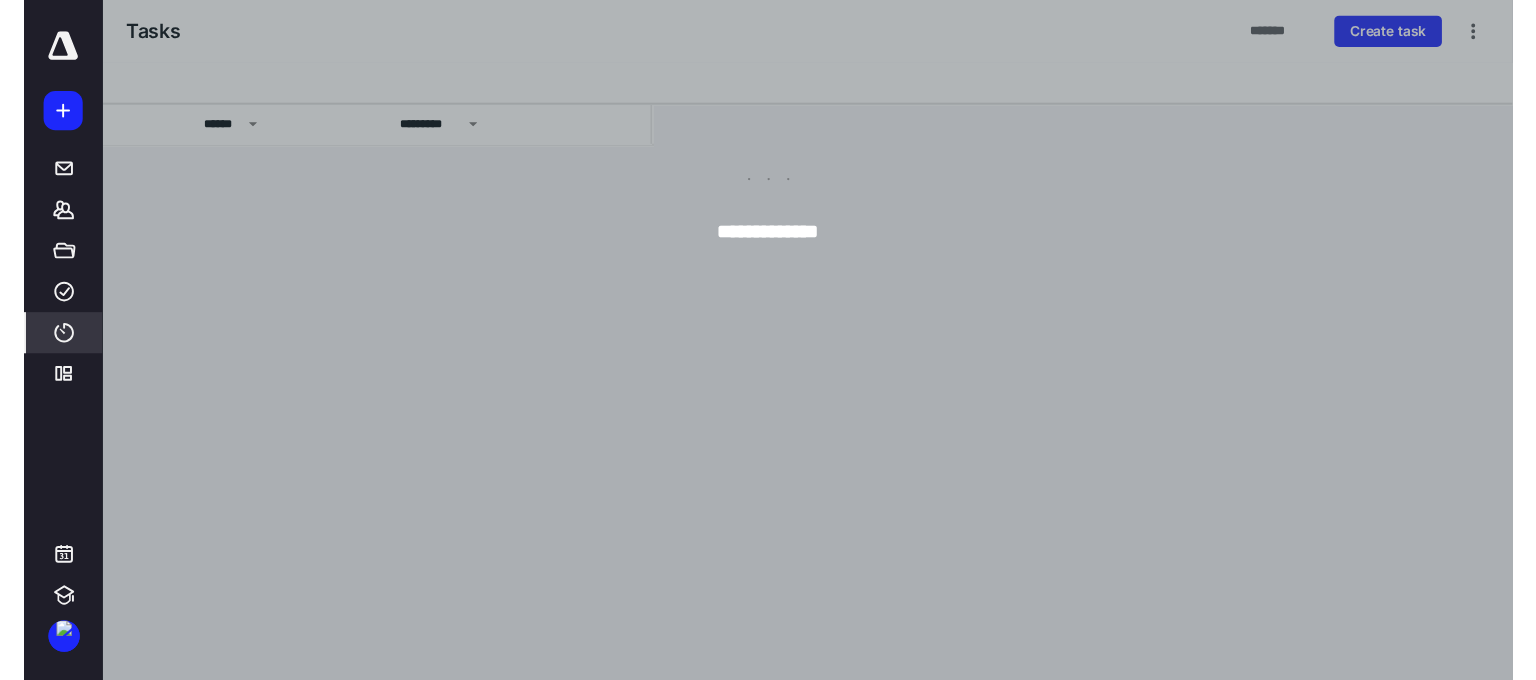 scroll, scrollTop: 0, scrollLeft: 0, axis: both 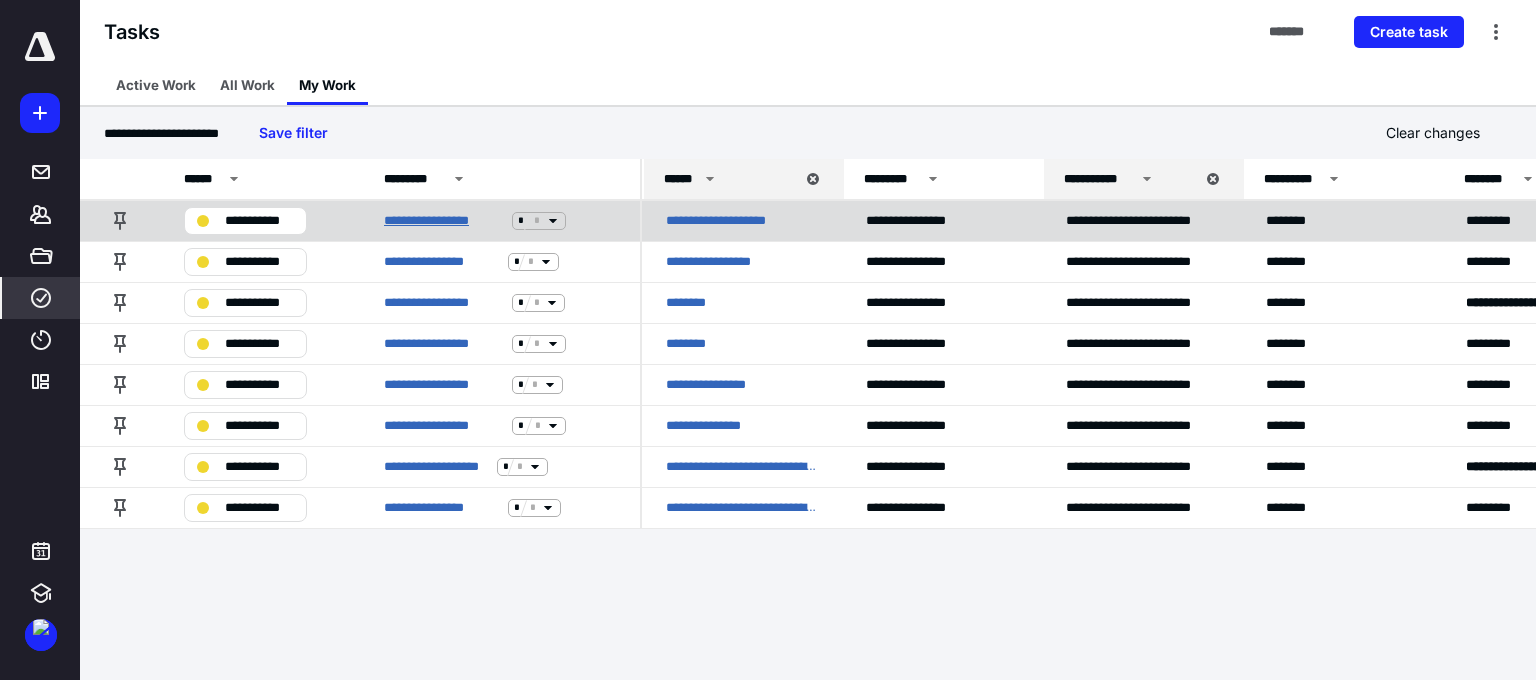click on "**********" at bounding box center (444, 221) 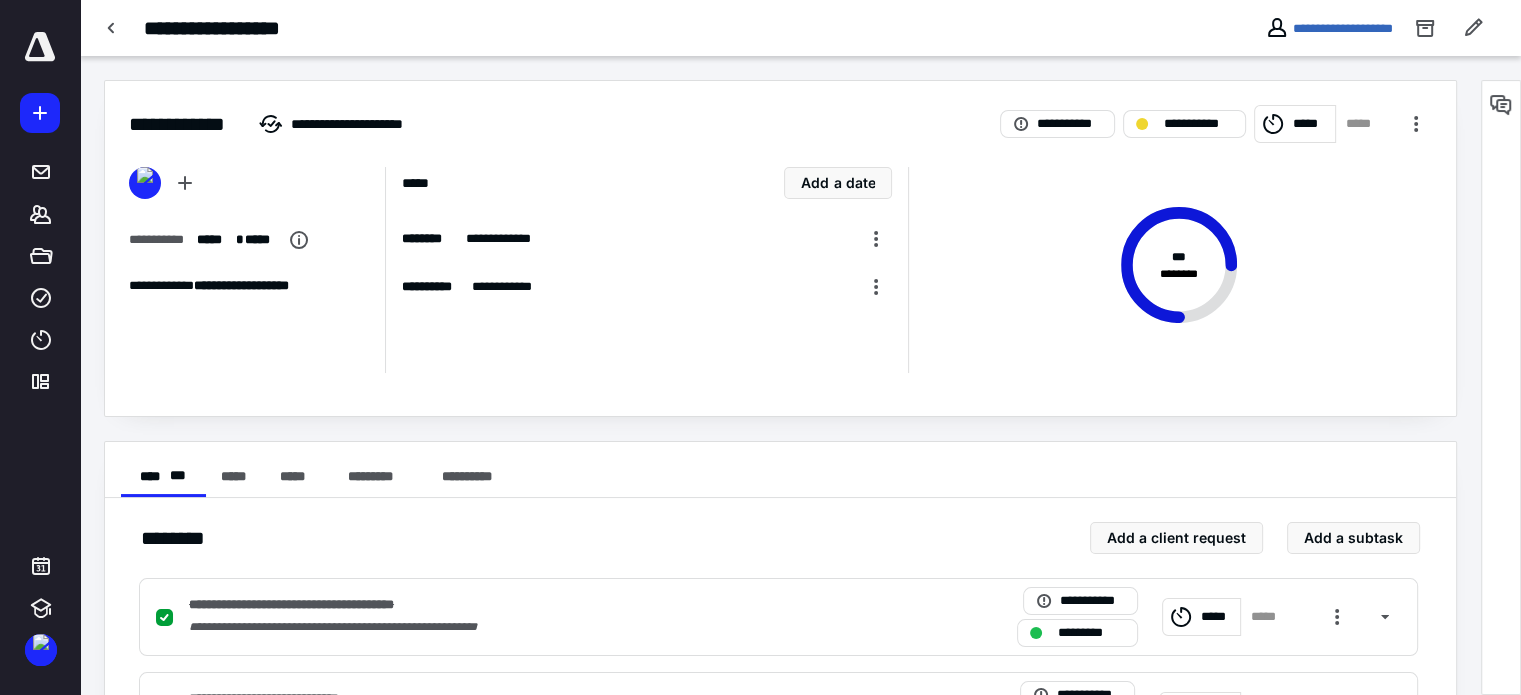 scroll, scrollTop: 0, scrollLeft: 0, axis: both 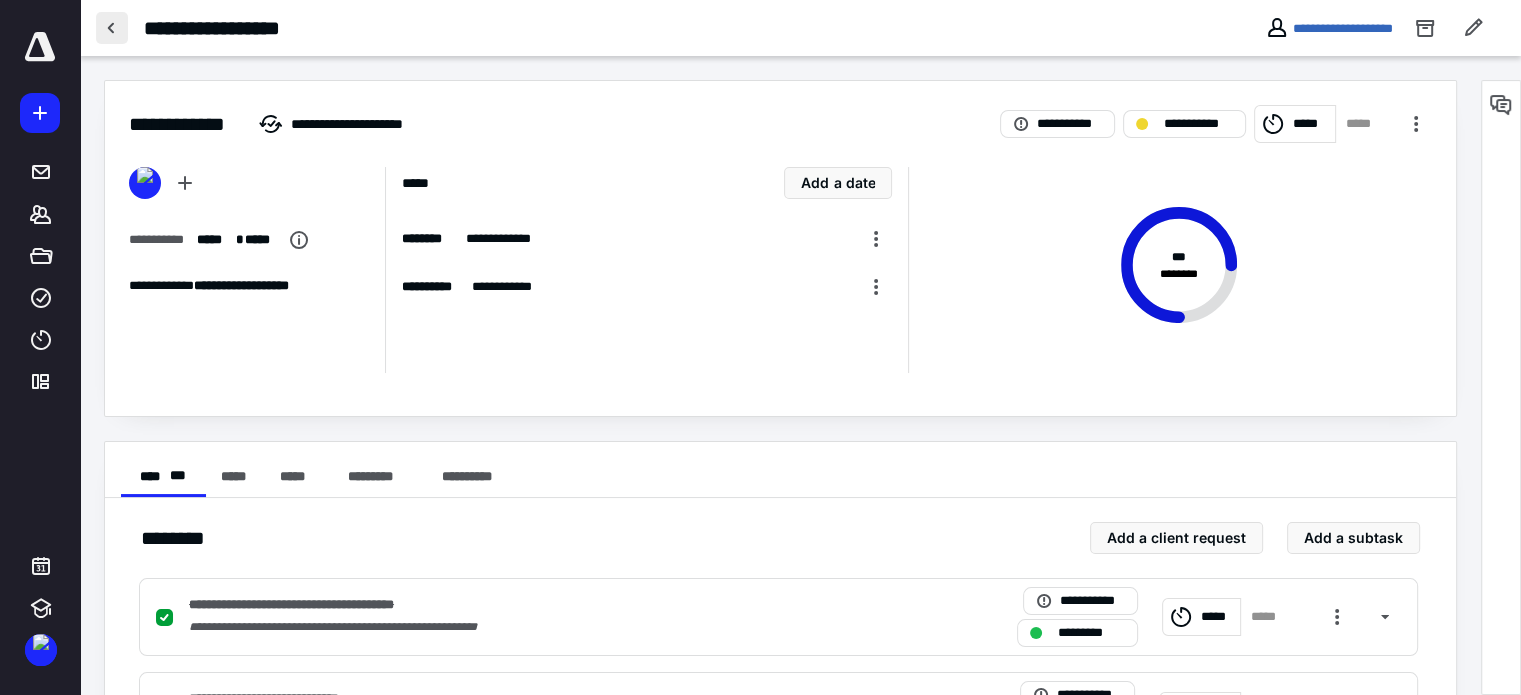 click at bounding box center (112, 28) 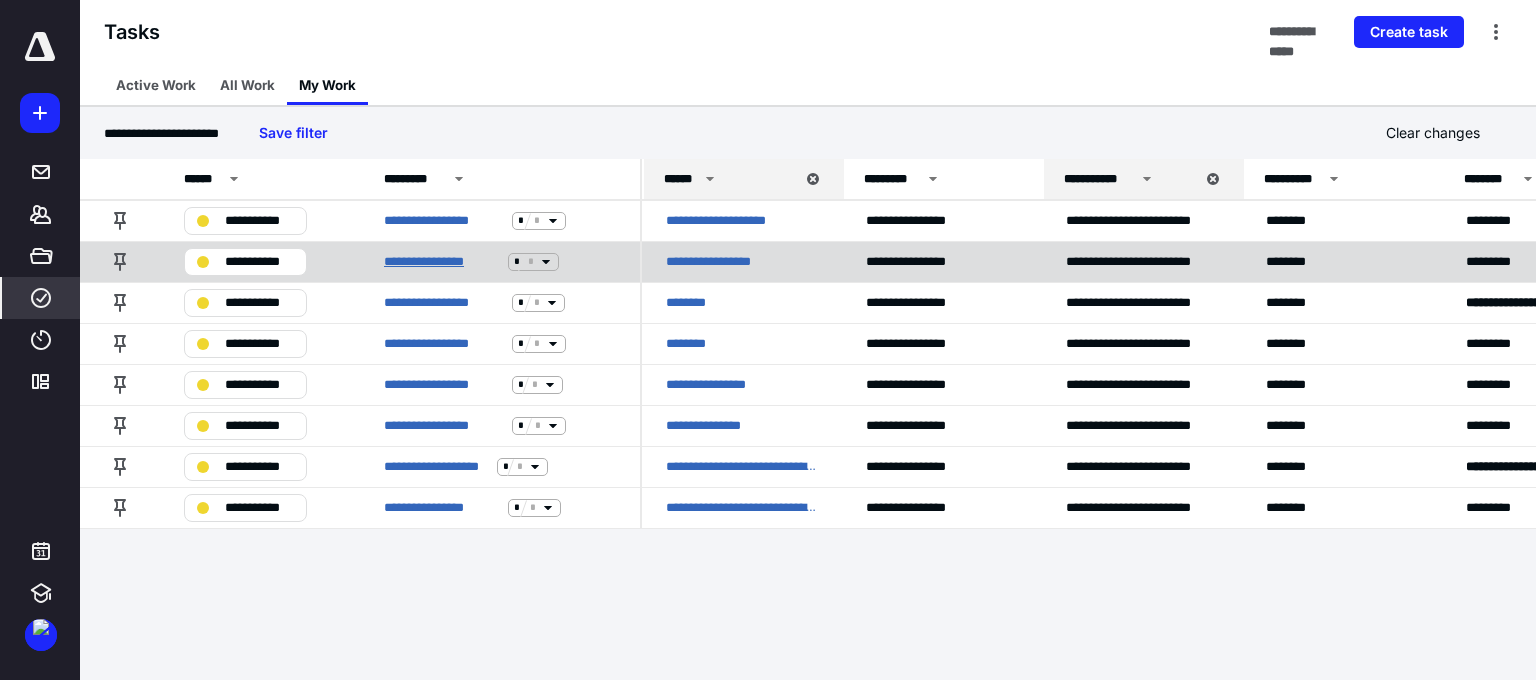click on "**********" at bounding box center (442, 262) 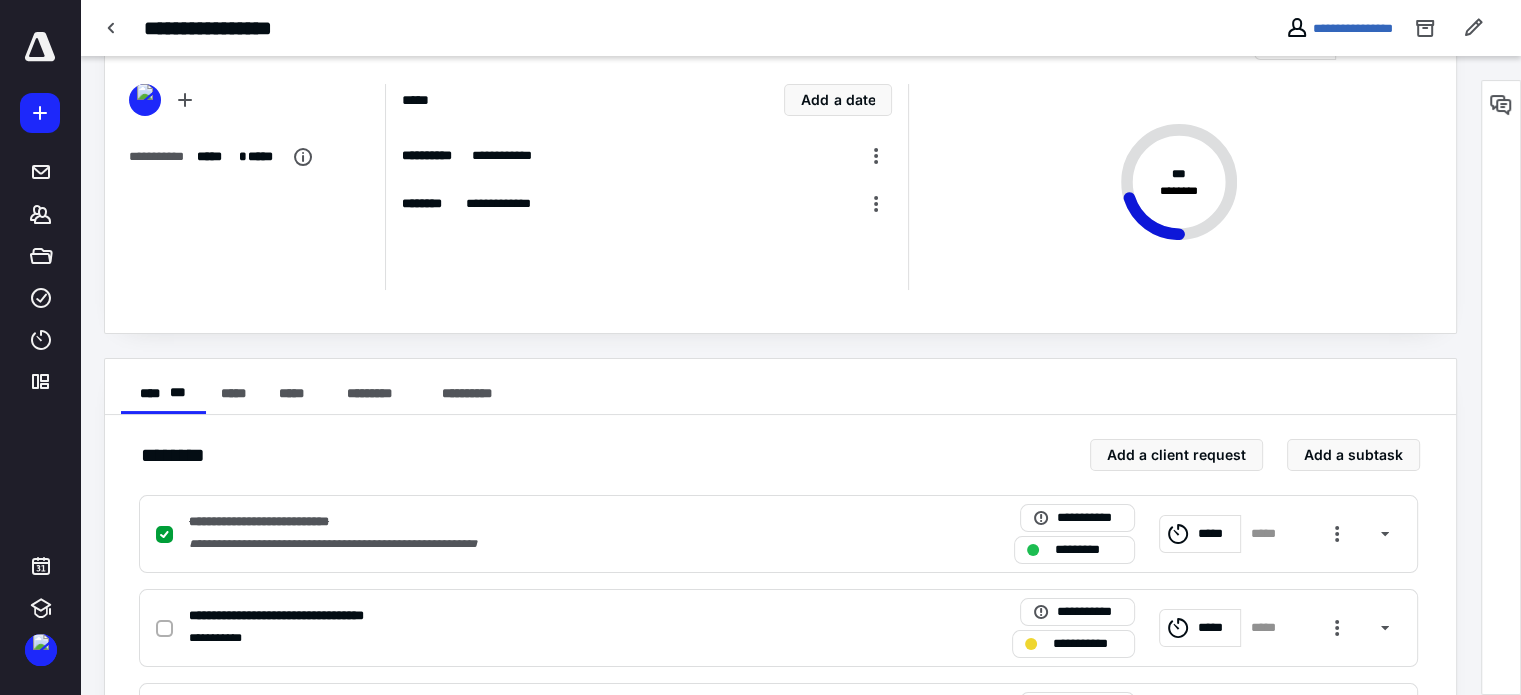 scroll, scrollTop: 0, scrollLeft: 0, axis: both 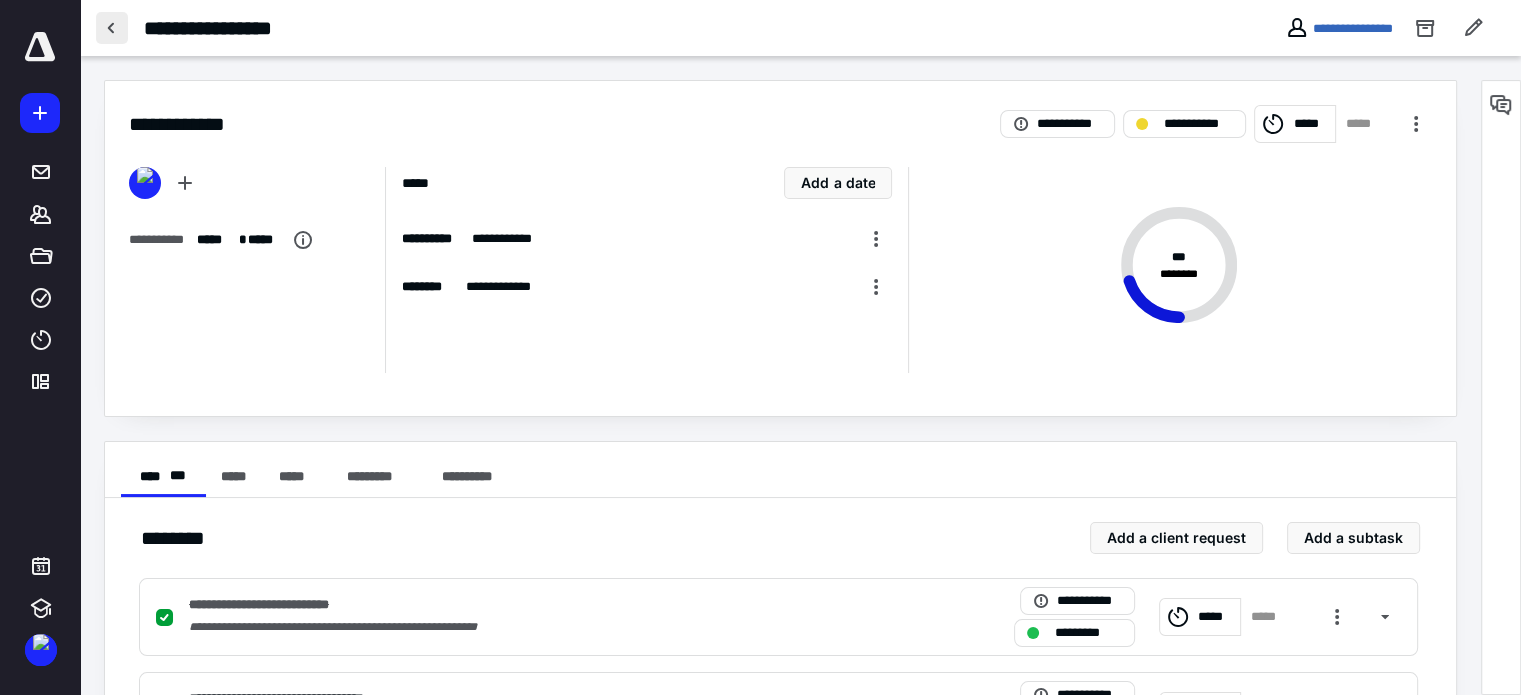 click at bounding box center (112, 28) 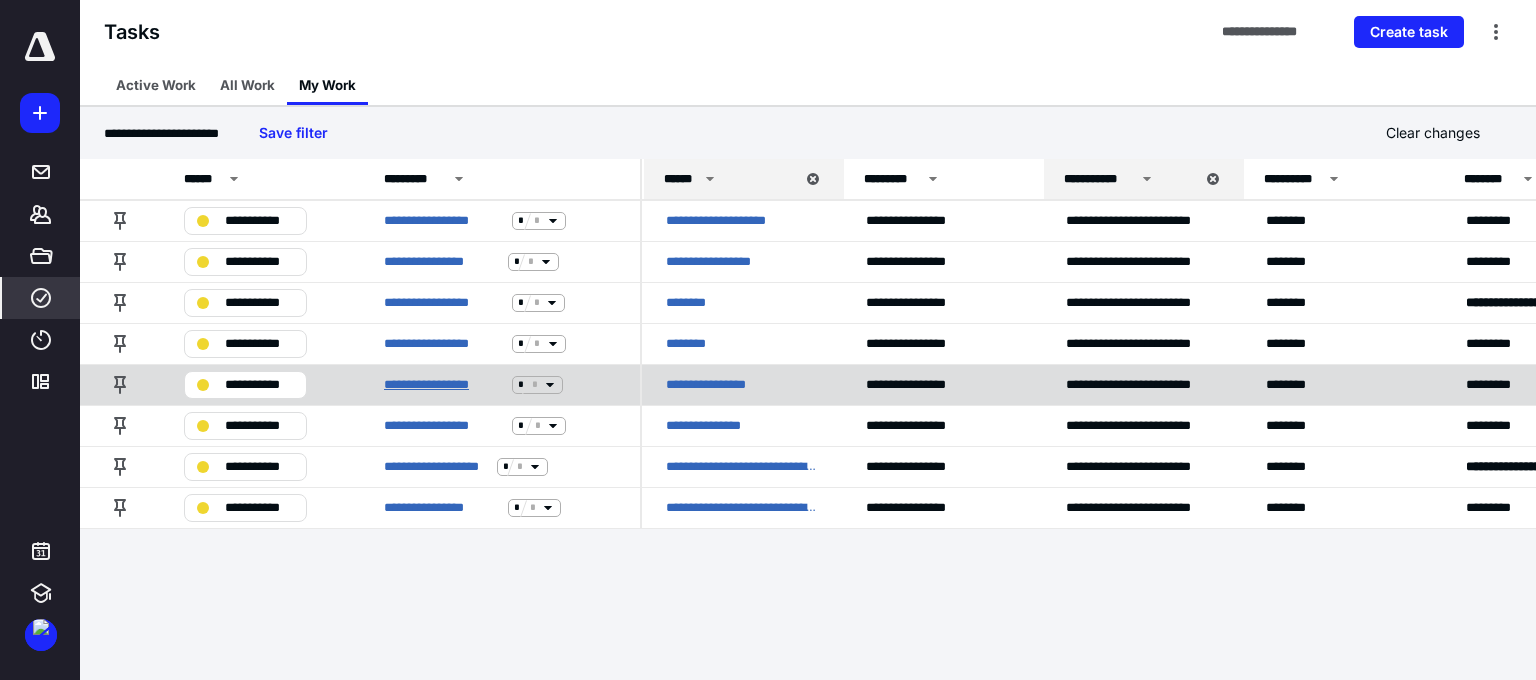 click on "**********" at bounding box center (444, 385) 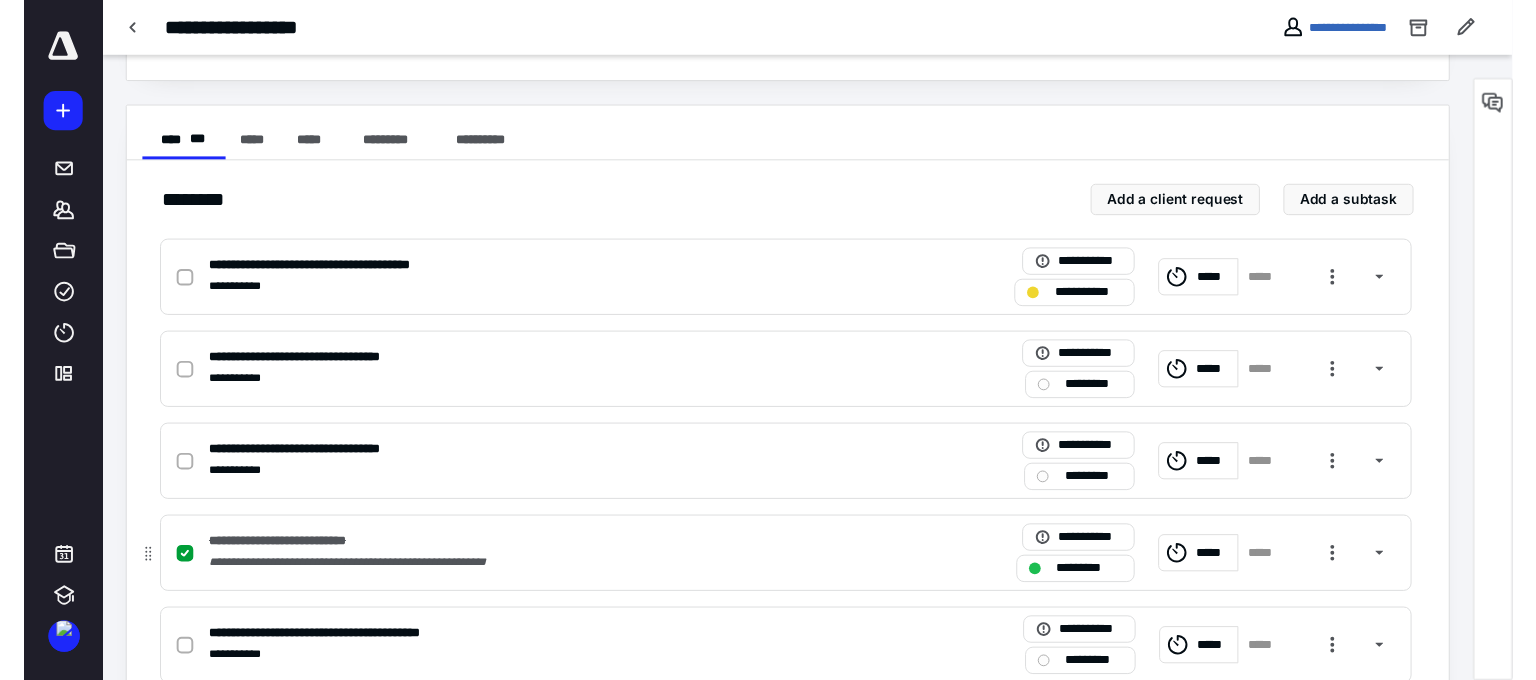scroll, scrollTop: 0, scrollLeft: 0, axis: both 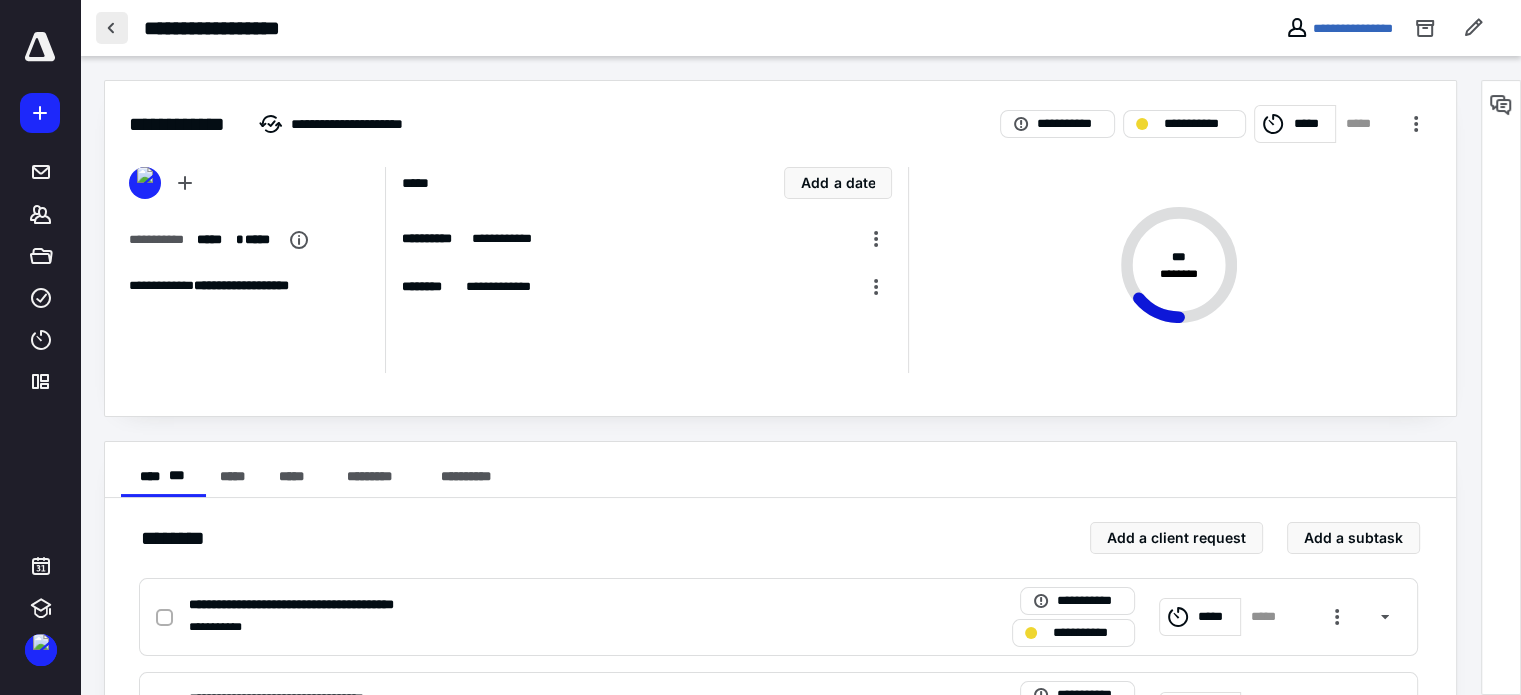 click at bounding box center (112, 28) 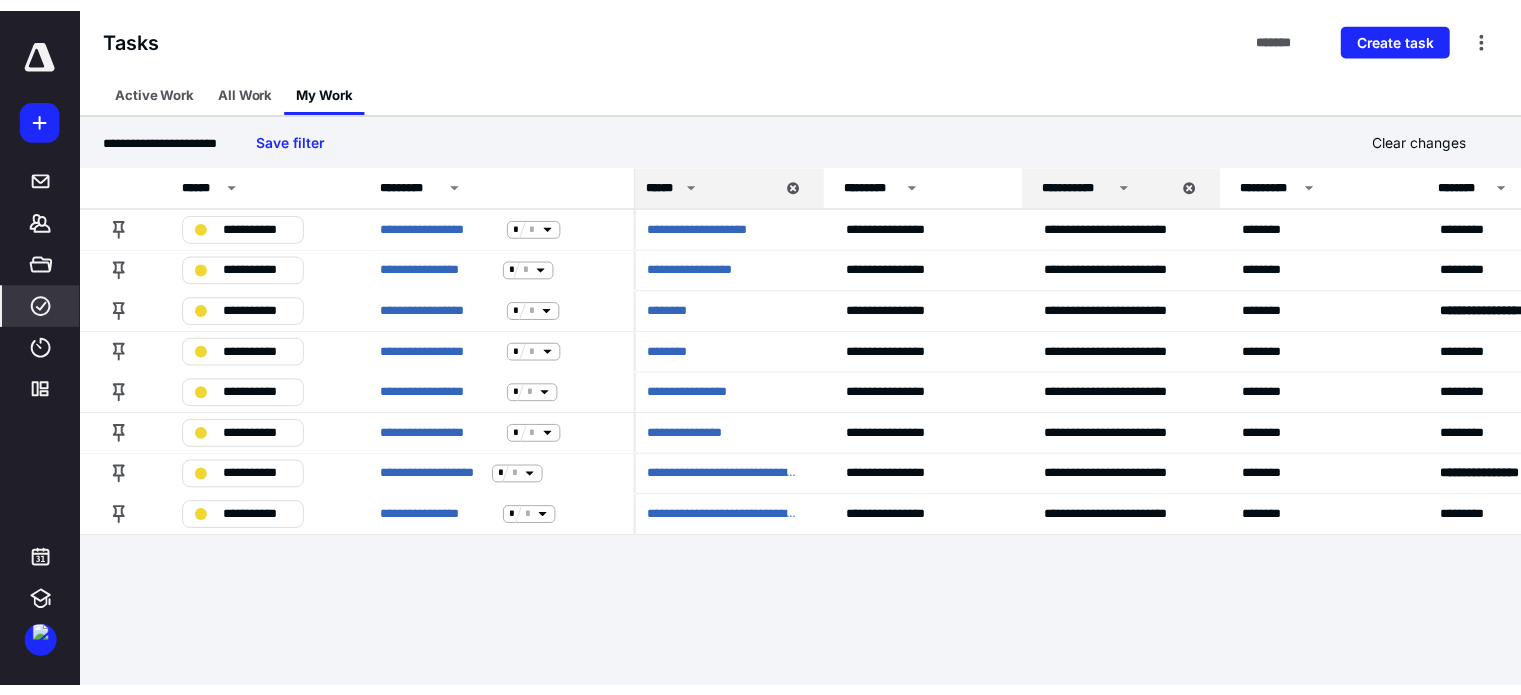 scroll, scrollTop: 0, scrollLeft: 0, axis: both 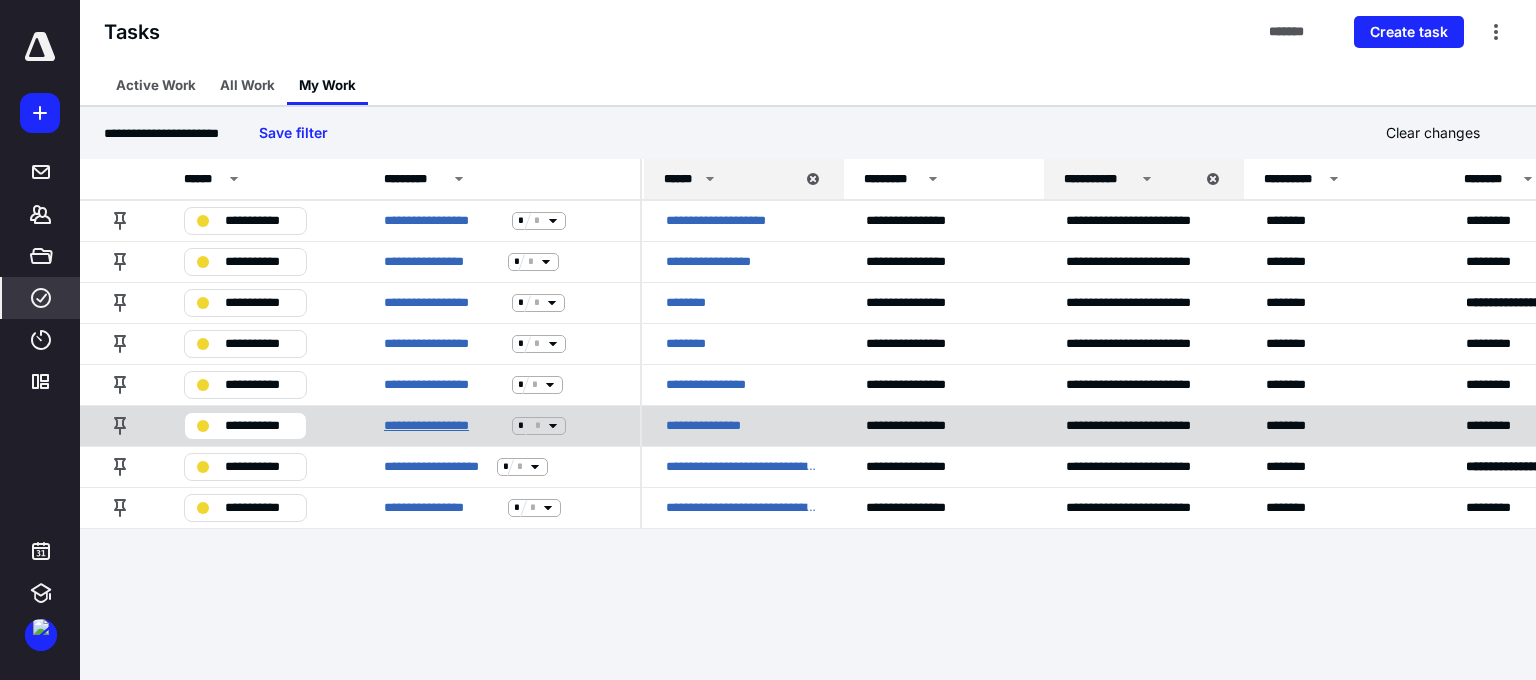 click on "**********" at bounding box center (444, 426) 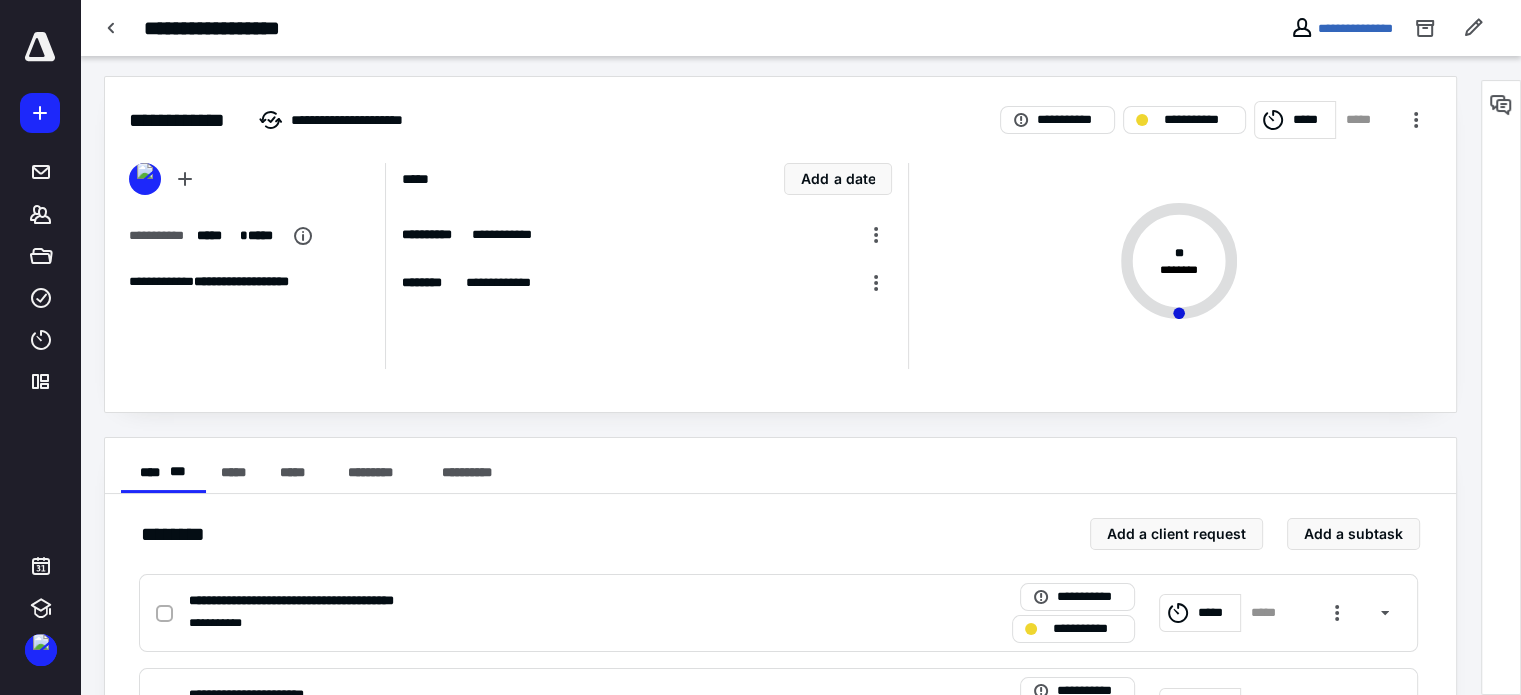 scroll, scrollTop: 0, scrollLeft: 0, axis: both 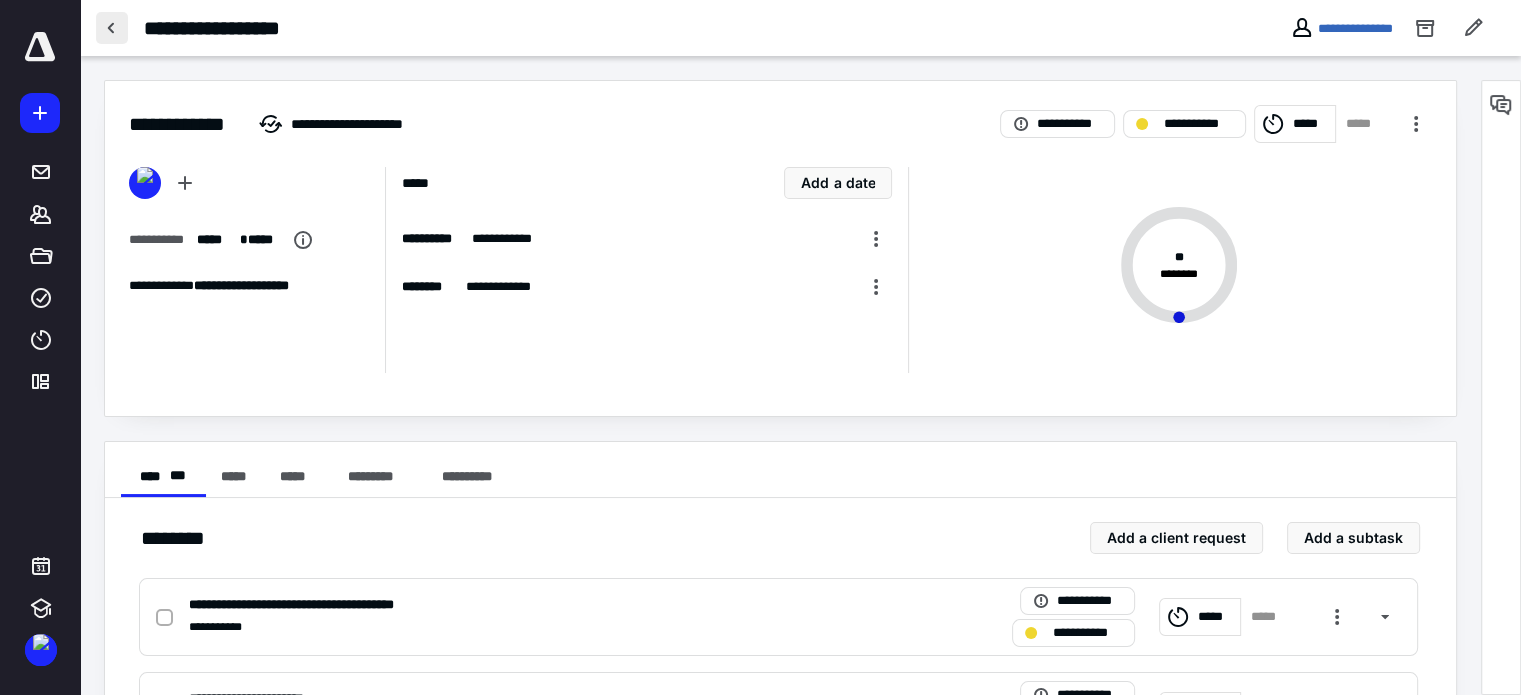 click at bounding box center [112, 28] 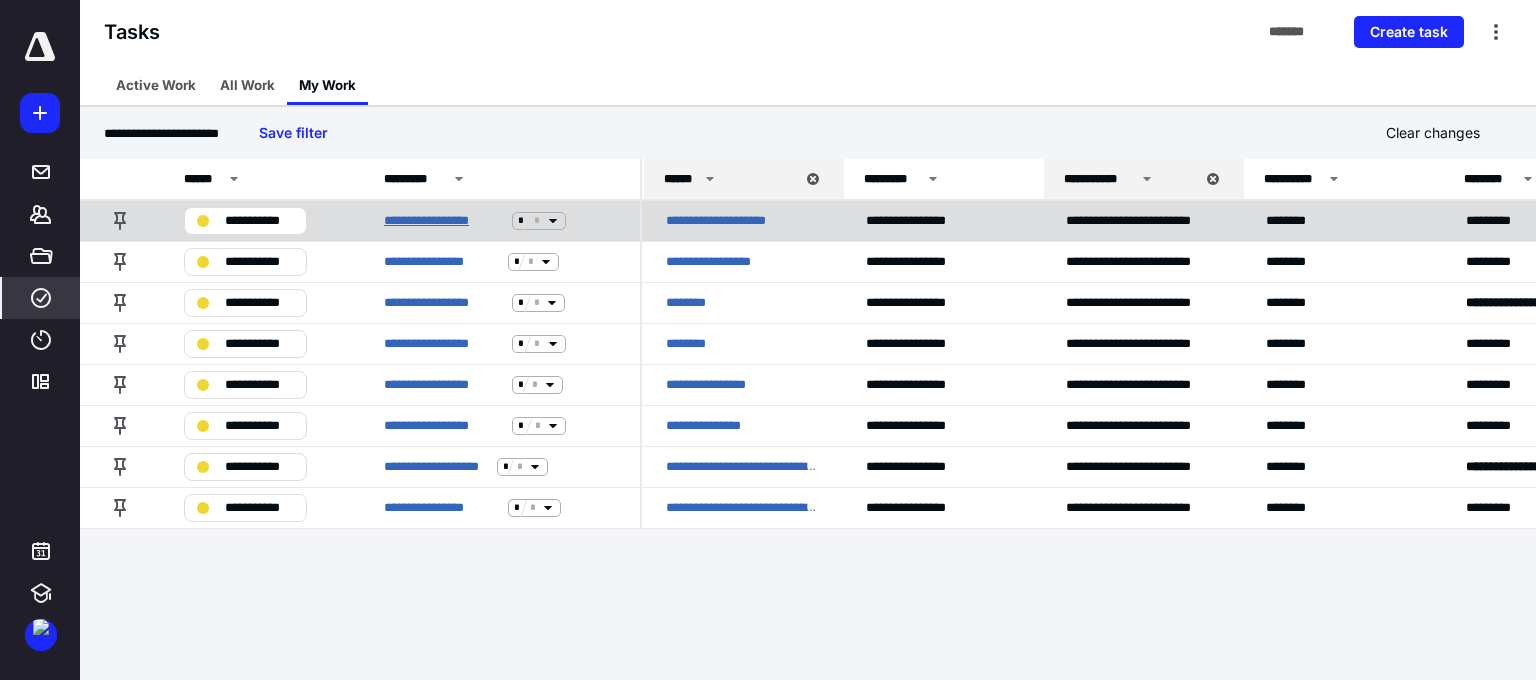 click on "**********" at bounding box center [444, 221] 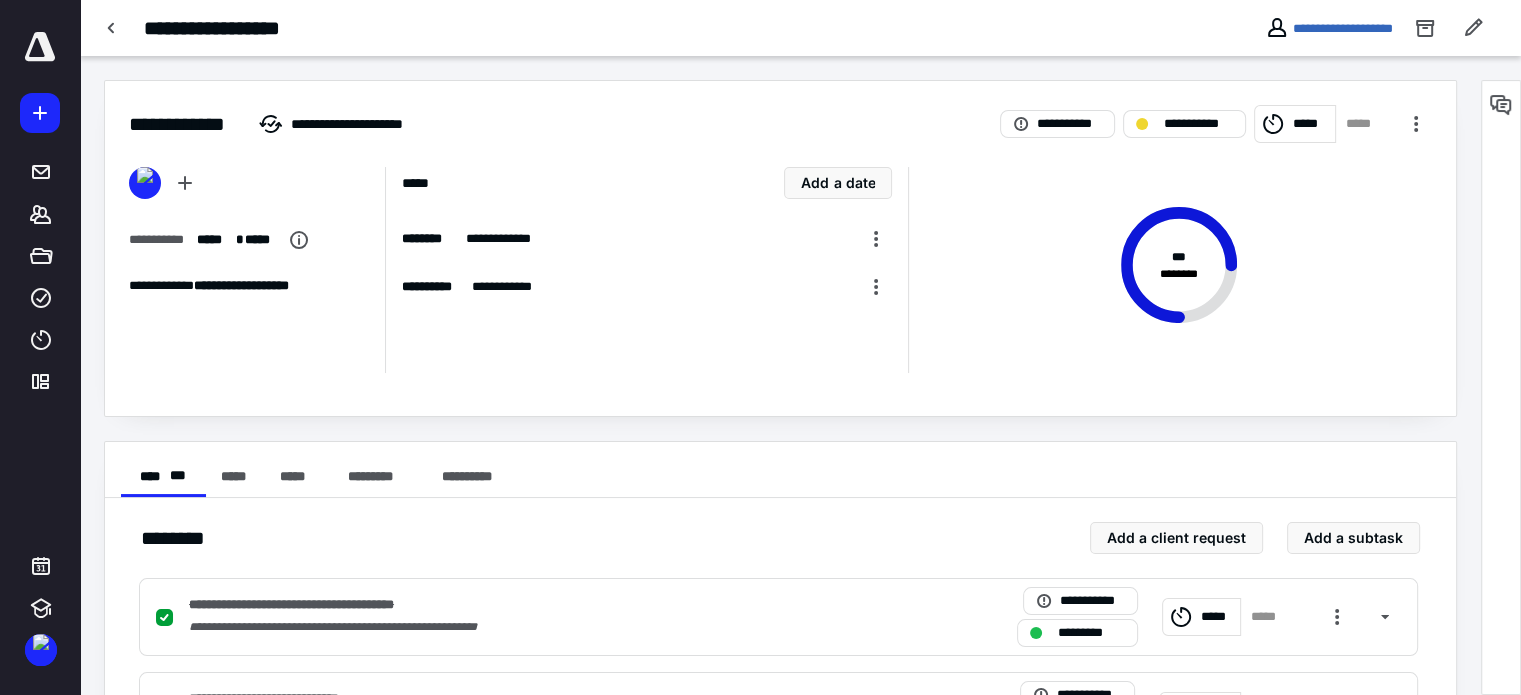 scroll, scrollTop: 0, scrollLeft: 0, axis: both 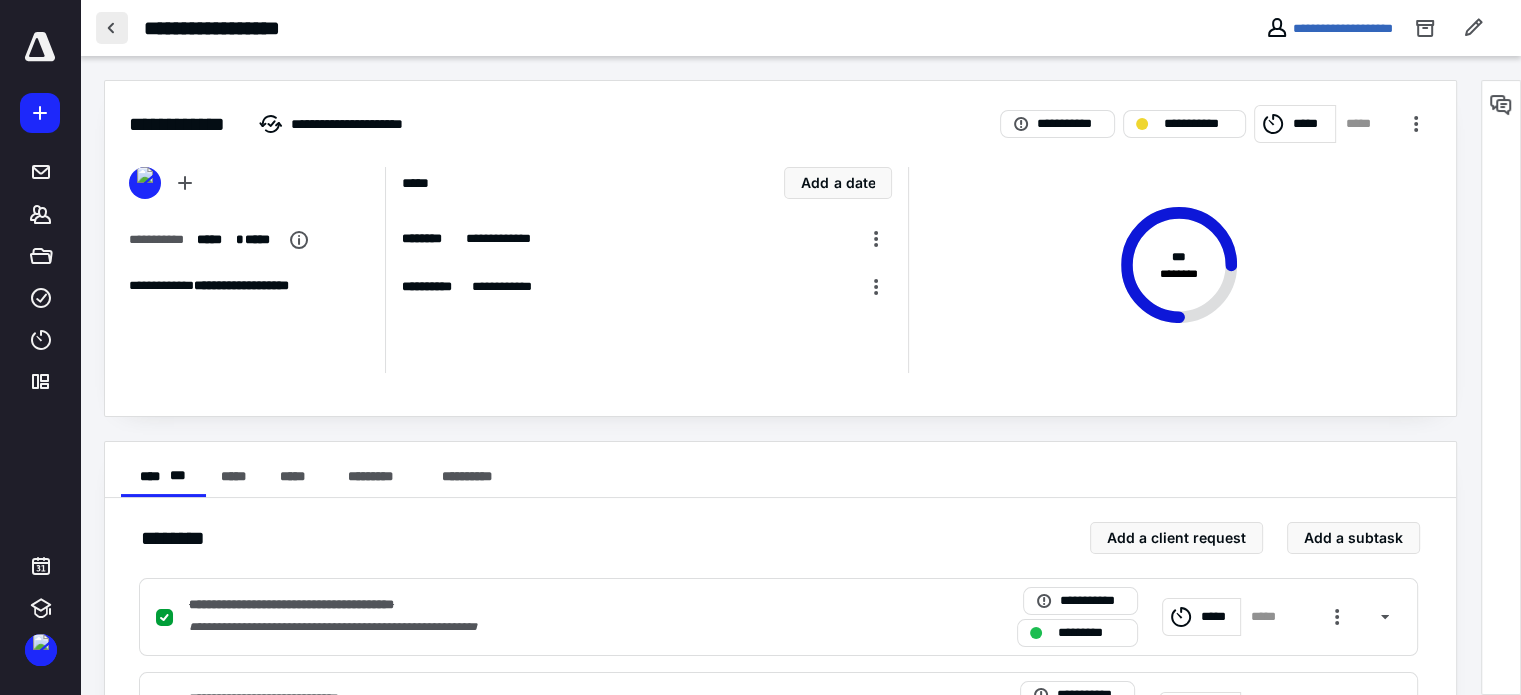 click at bounding box center [112, 28] 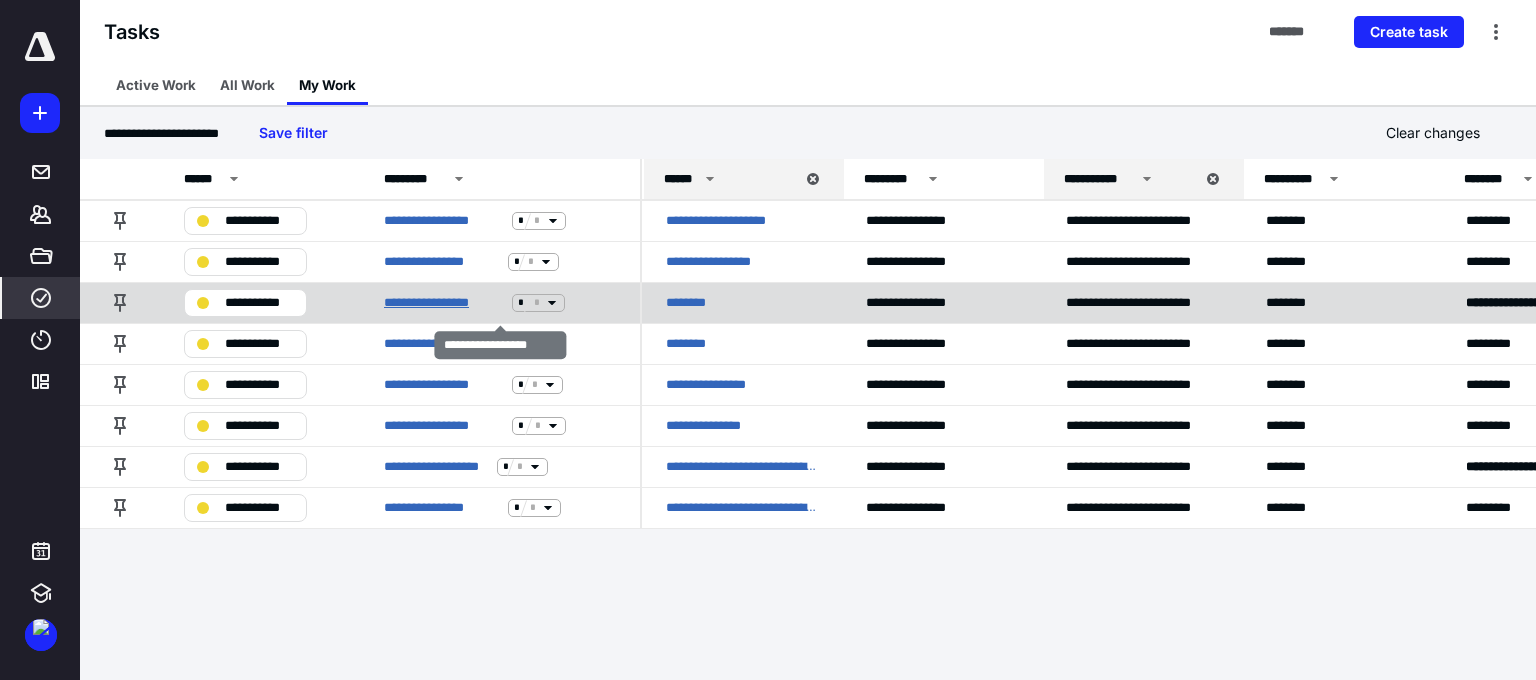 click on "**********" at bounding box center (444, 303) 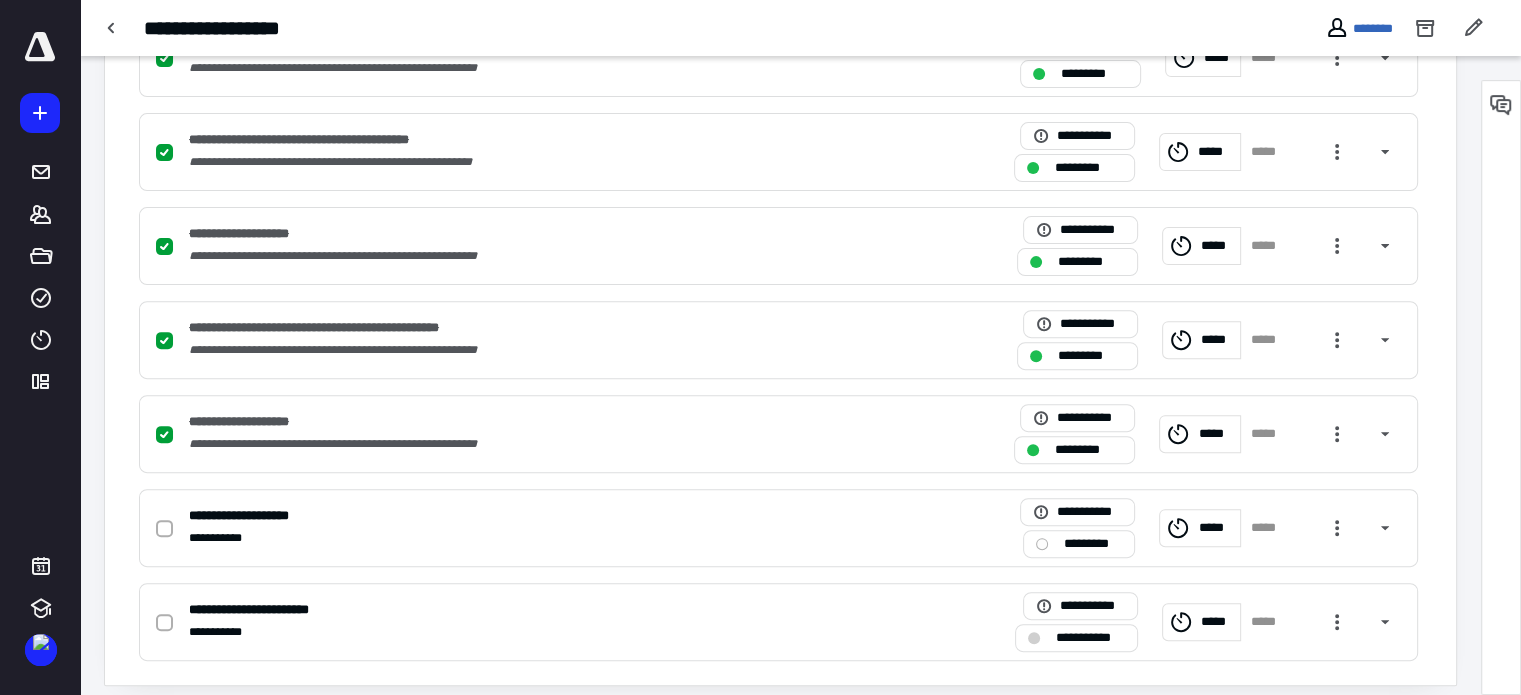 scroll, scrollTop: 667, scrollLeft: 0, axis: vertical 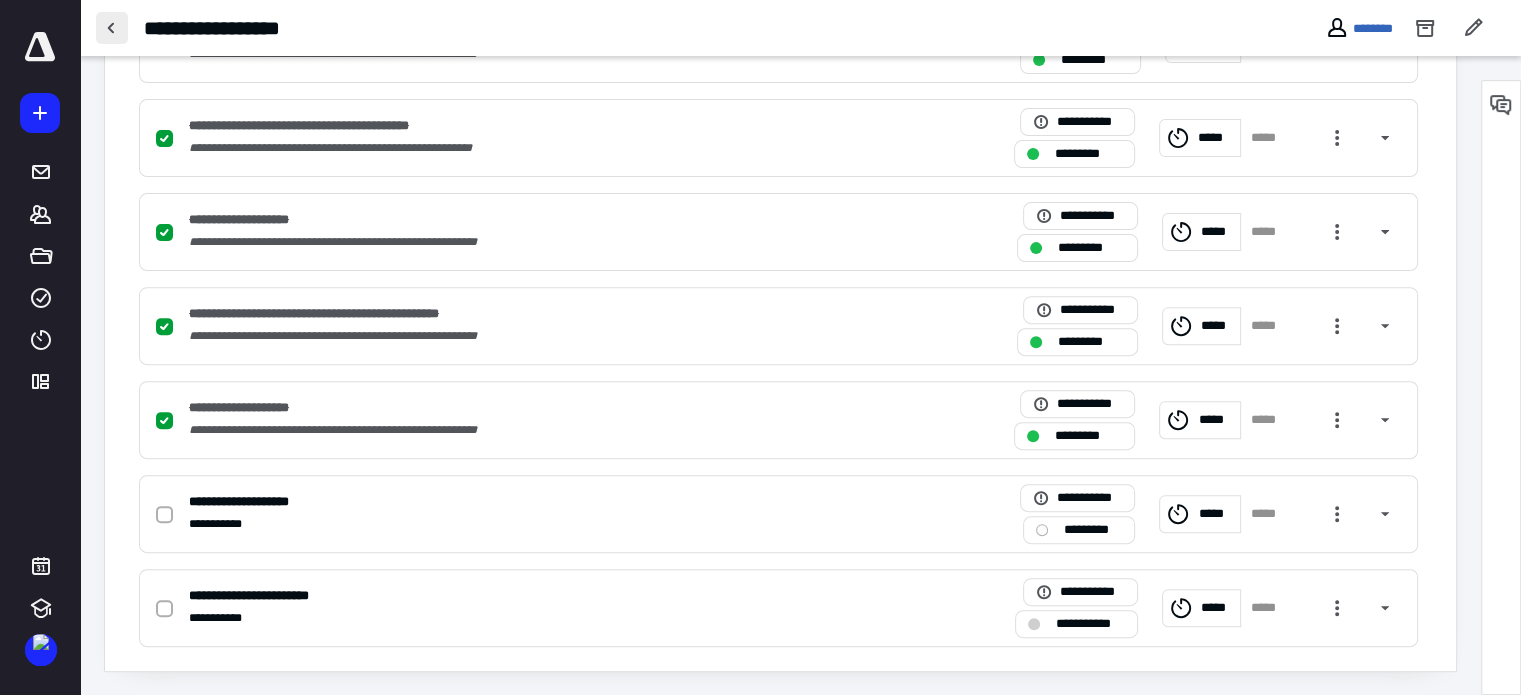 click at bounding box center [112, 28] 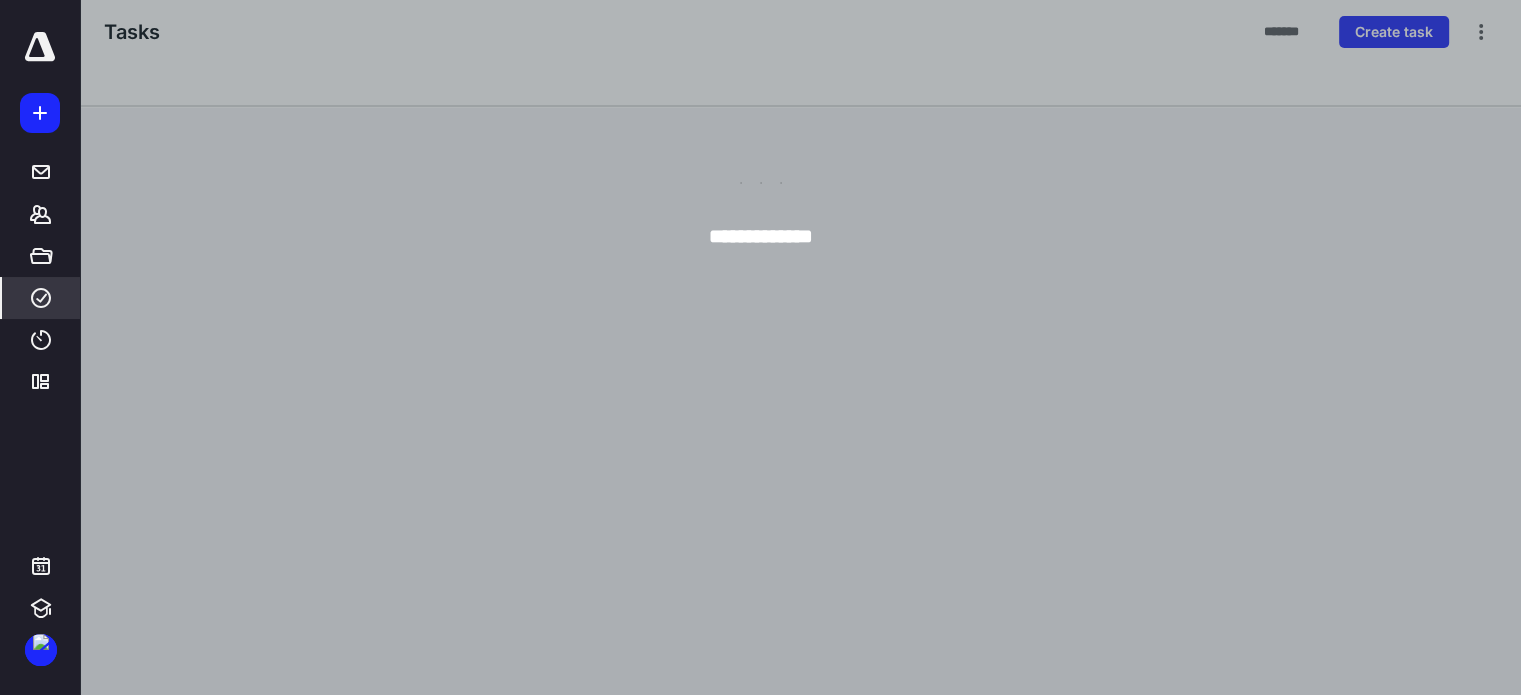 scroll, scrollTop: 0, scrollLeft: 0, axis: both 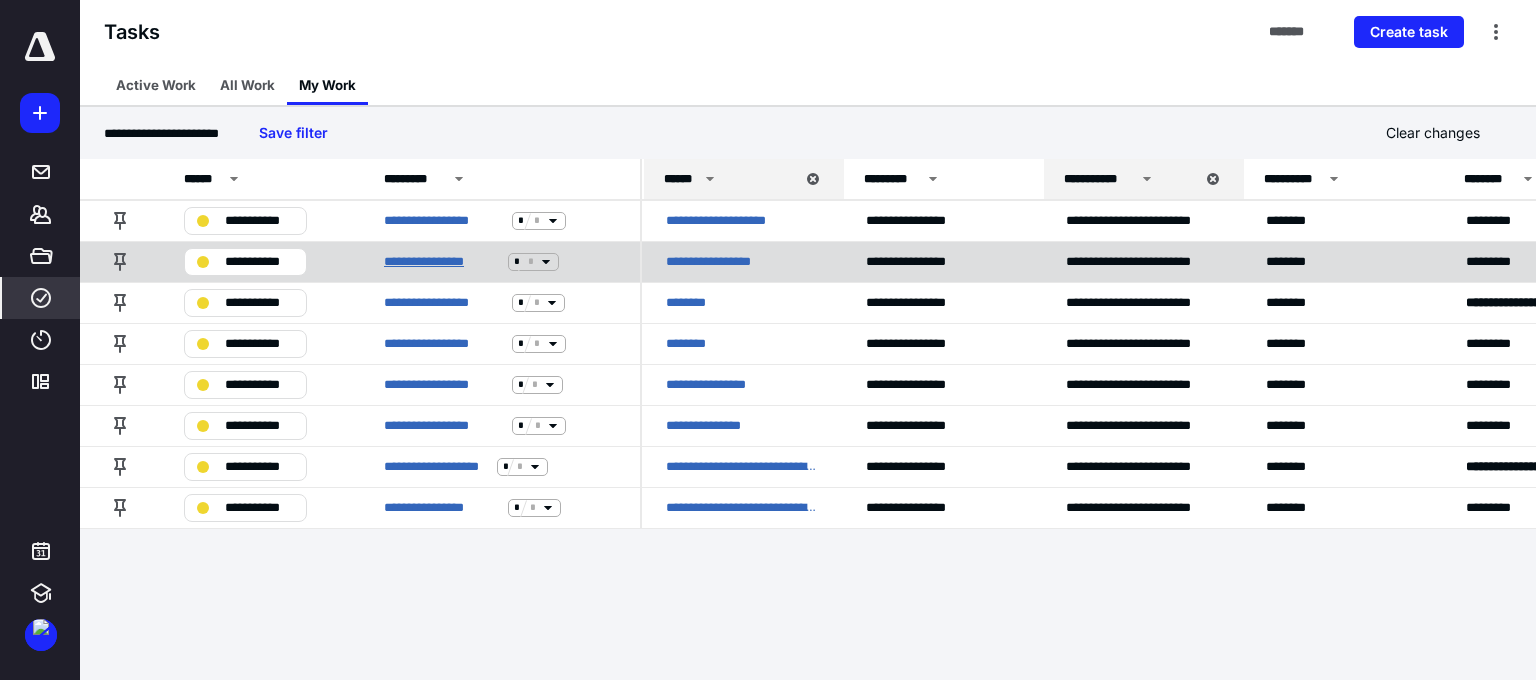 click on "**********" at bounding box center (442, 262) 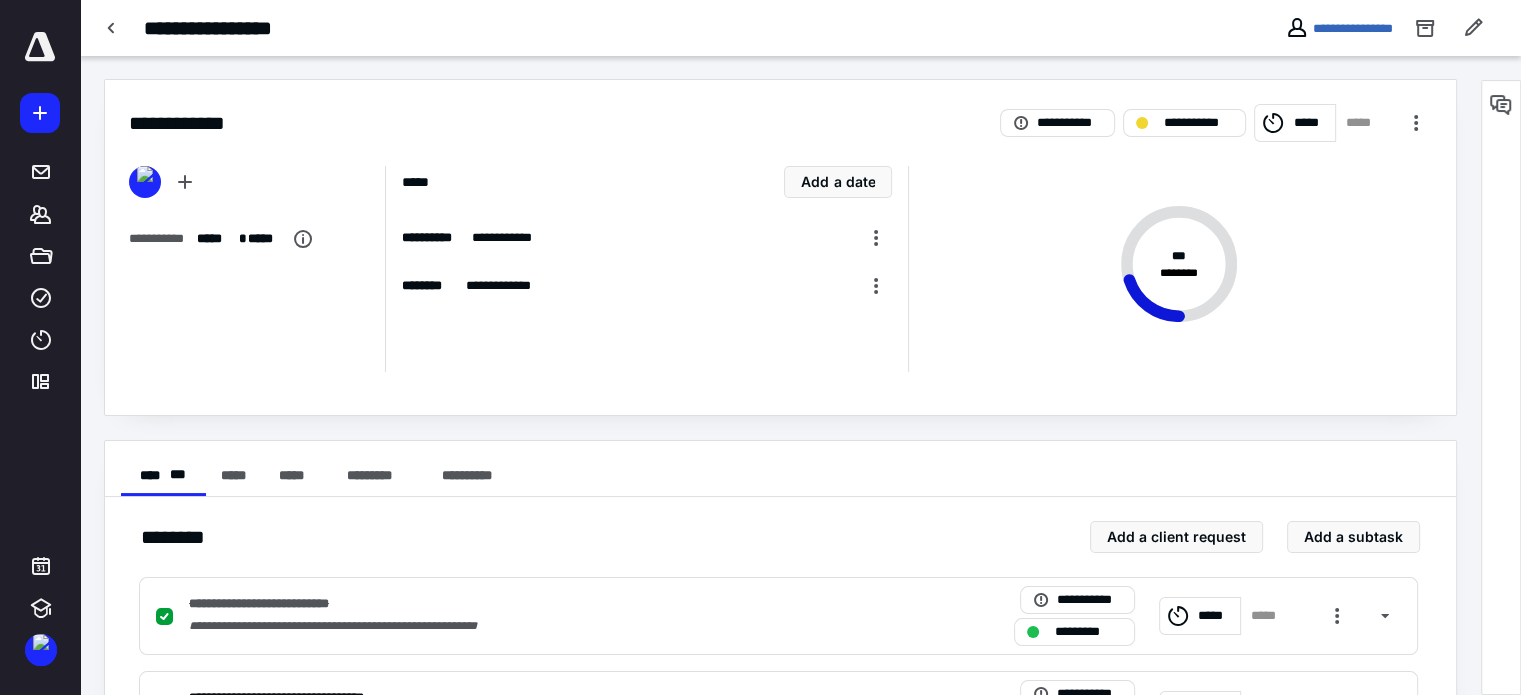 scroll, scrollTop: 385, scrollLeft: 0, axis: vertical 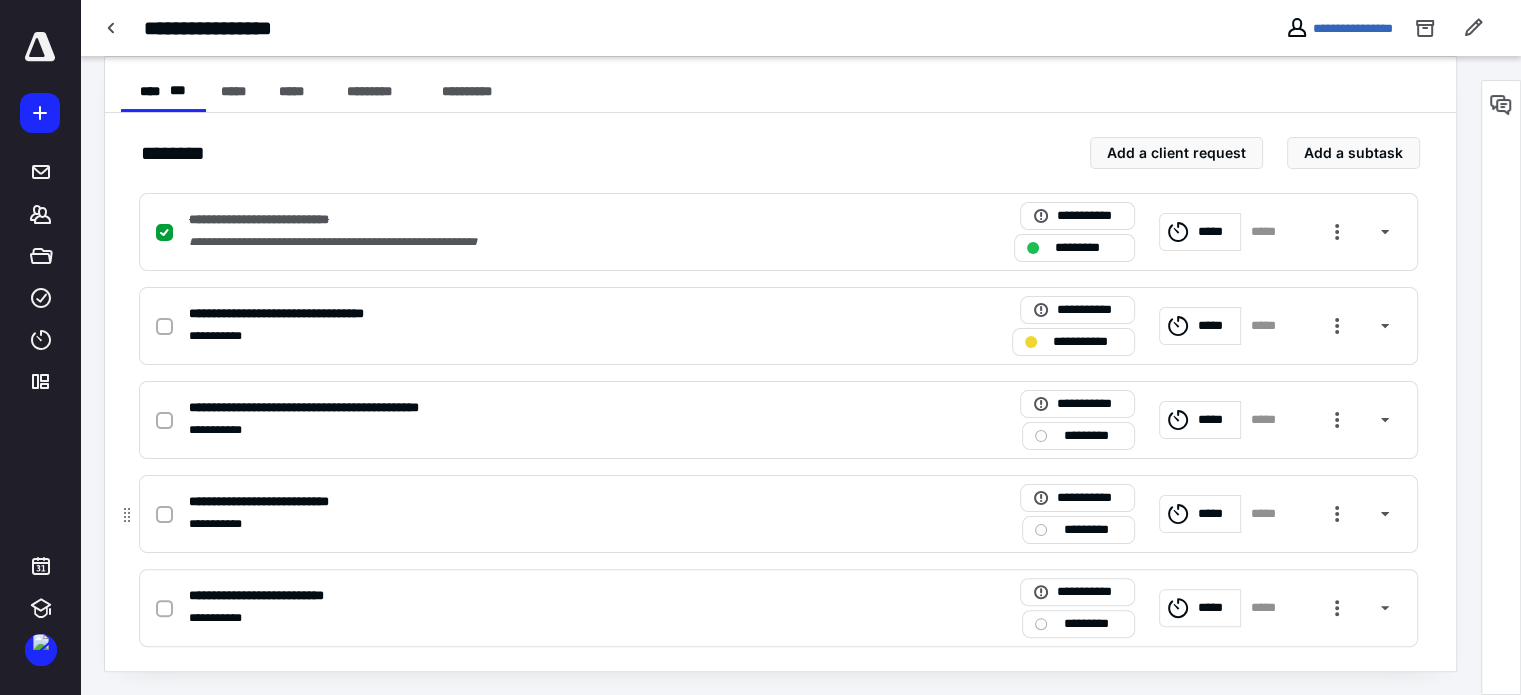 click on "**********" at bounding box center [516, 502] 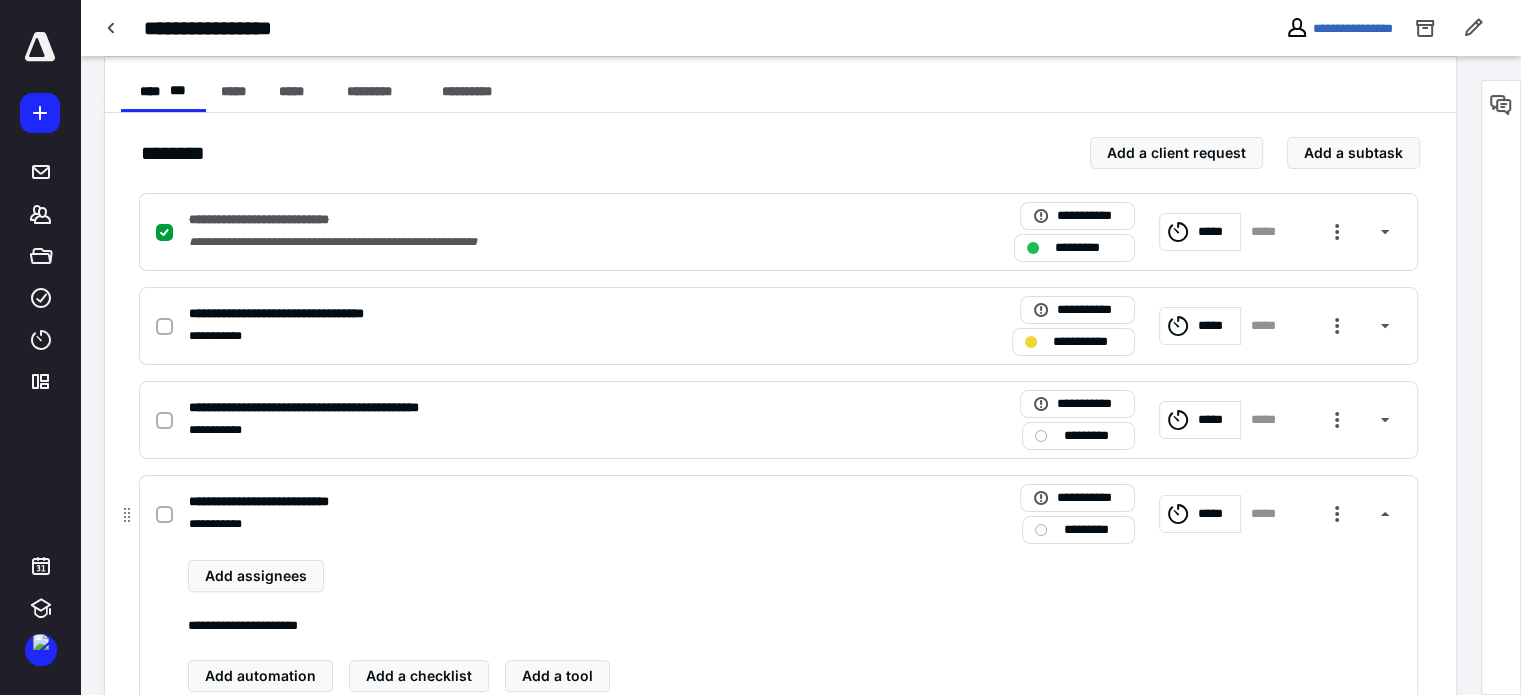 click on "**********" at bounding box center [516, 502] 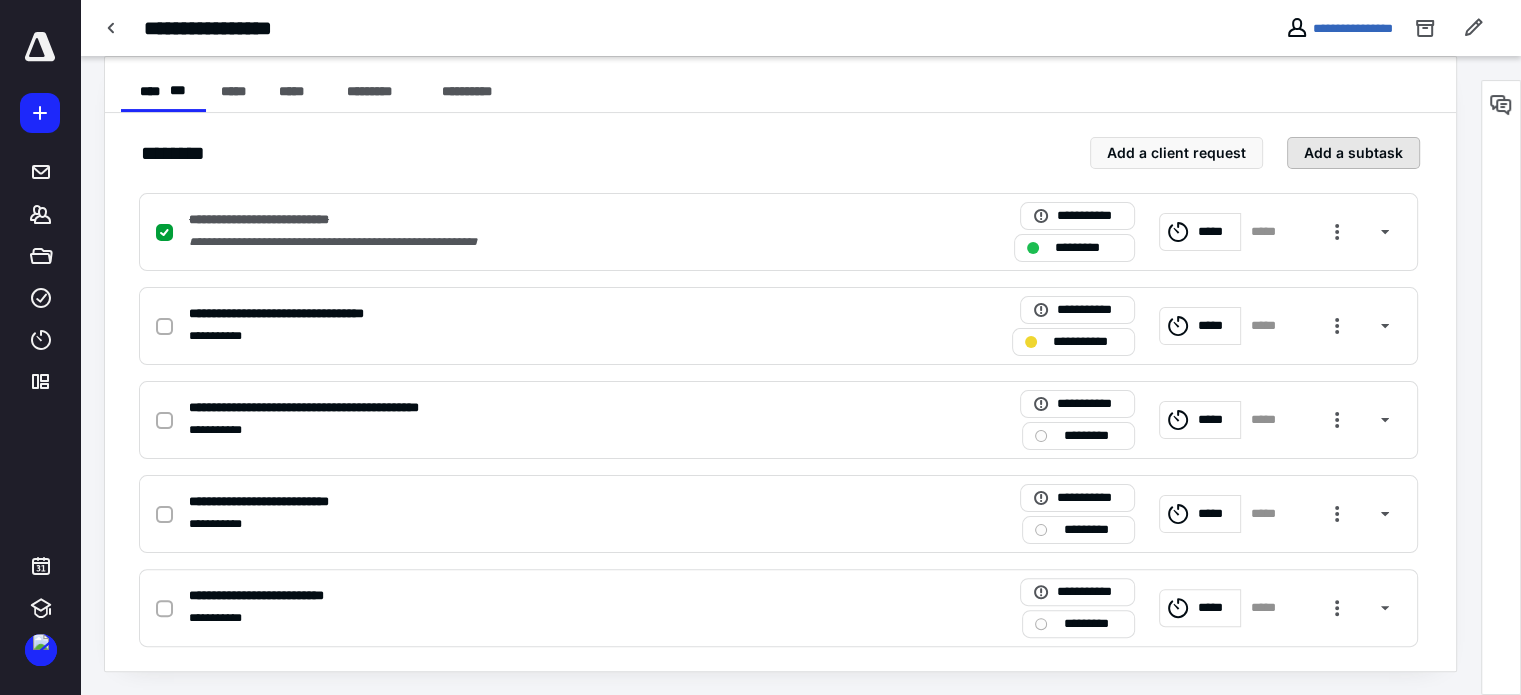 click on "Add a subtask" at bounding box center [1353, 153] 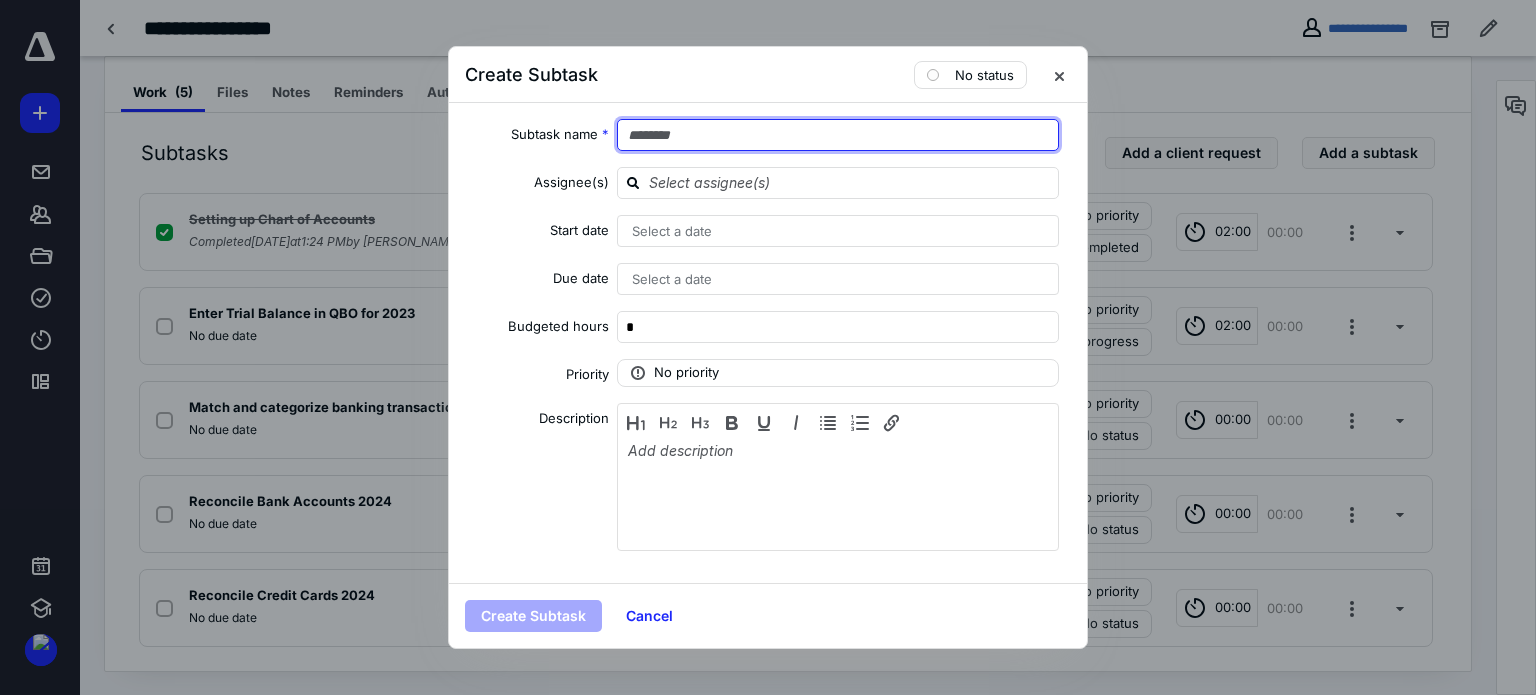click at bounding box center (838, 135) 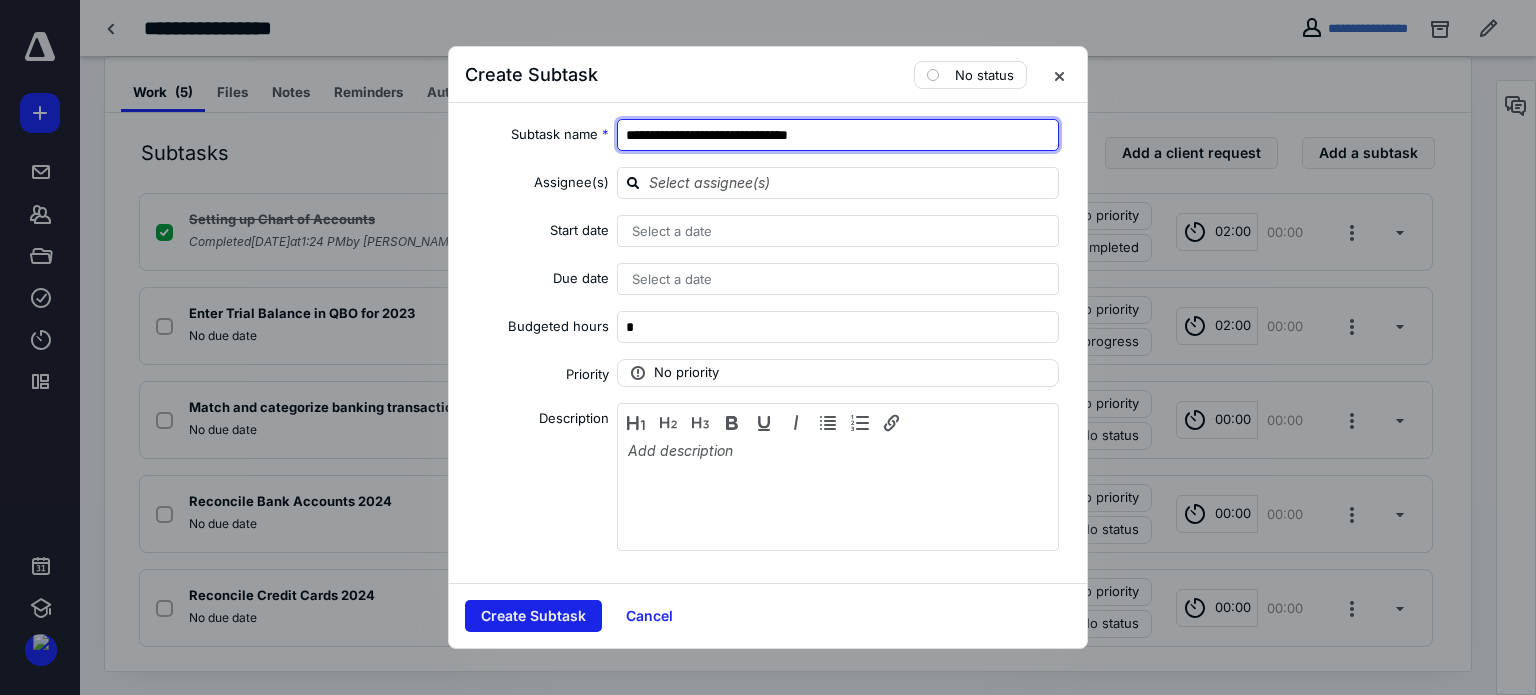 type on "**********" 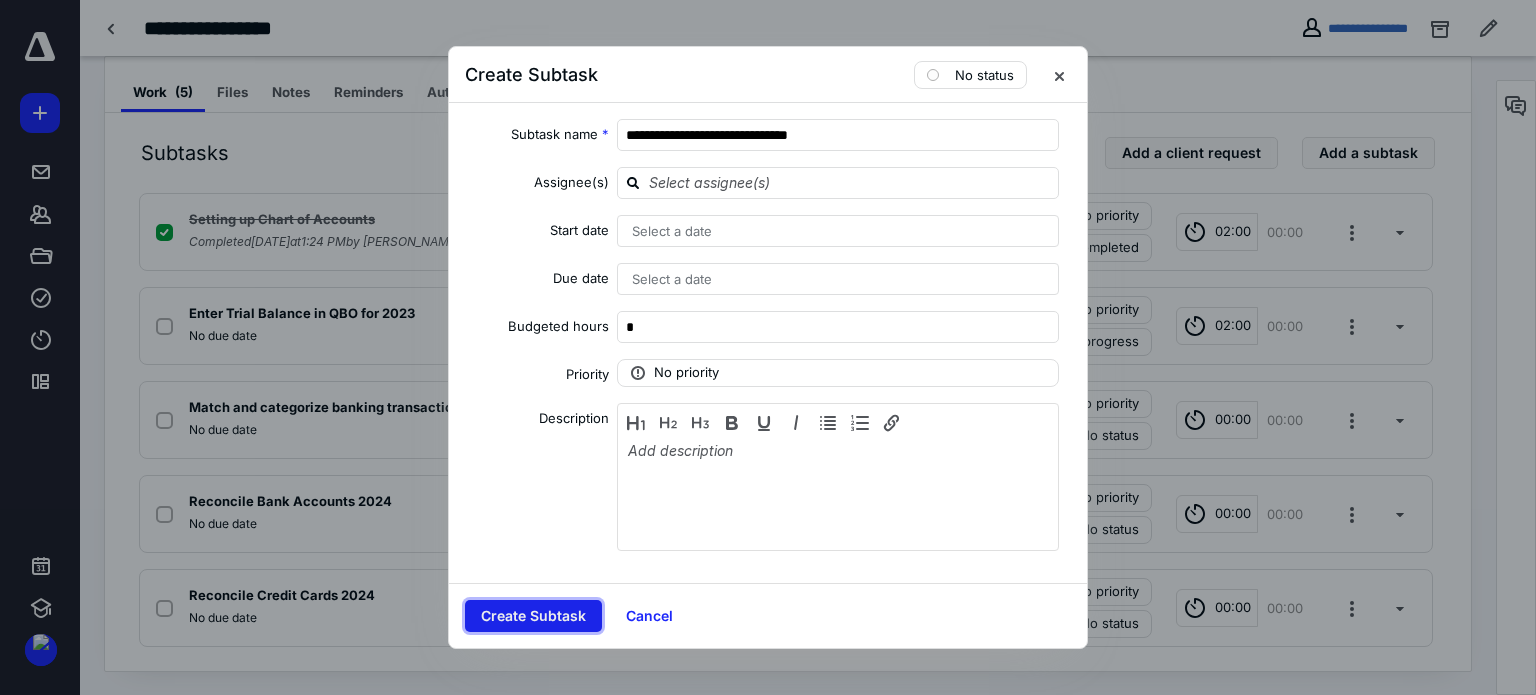 click on "Create Subtask" at bounding box center [533, 616] 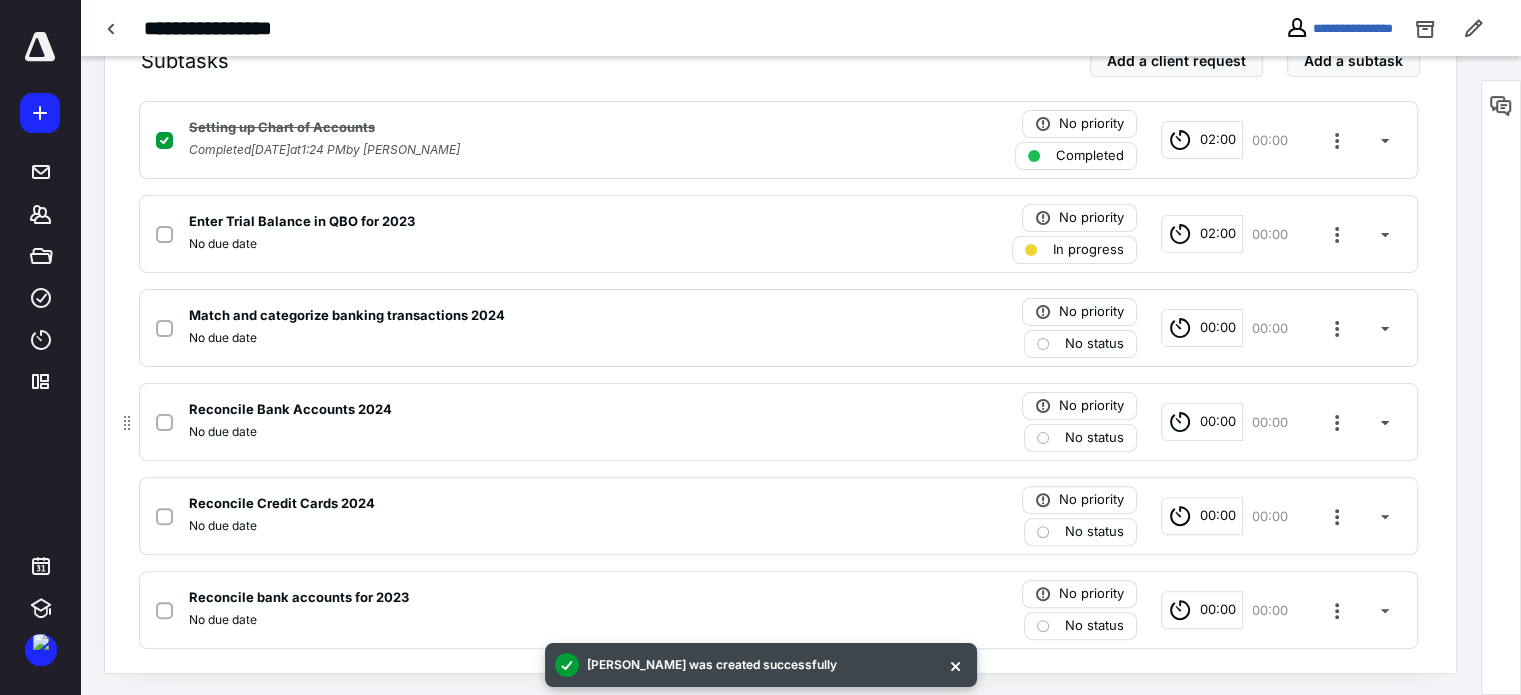 scroll, scrollTop: 479, scrollLeft: 0, axis: vertical 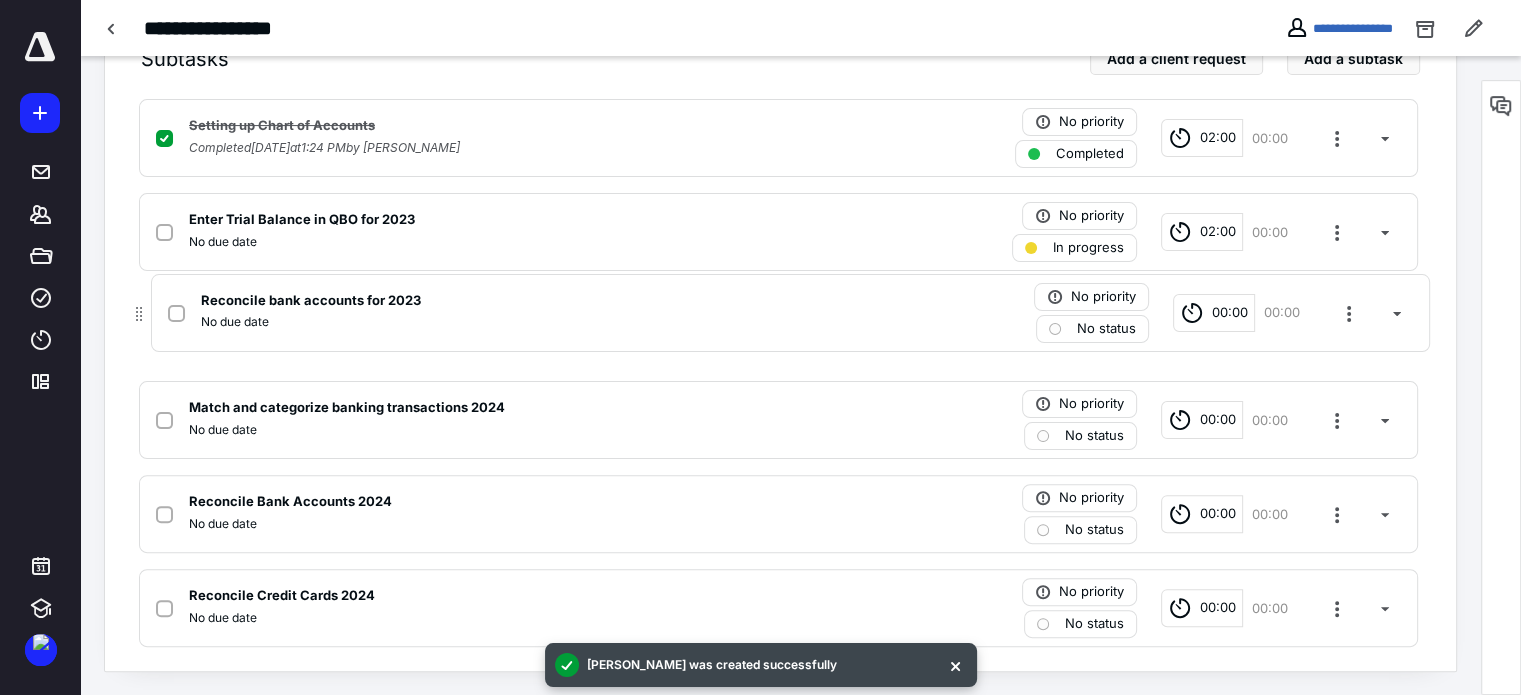 drag, startPoint x: 123, startPoint y: 611, endPoint x: 135, endPoint y: 310, distance: 301.2391 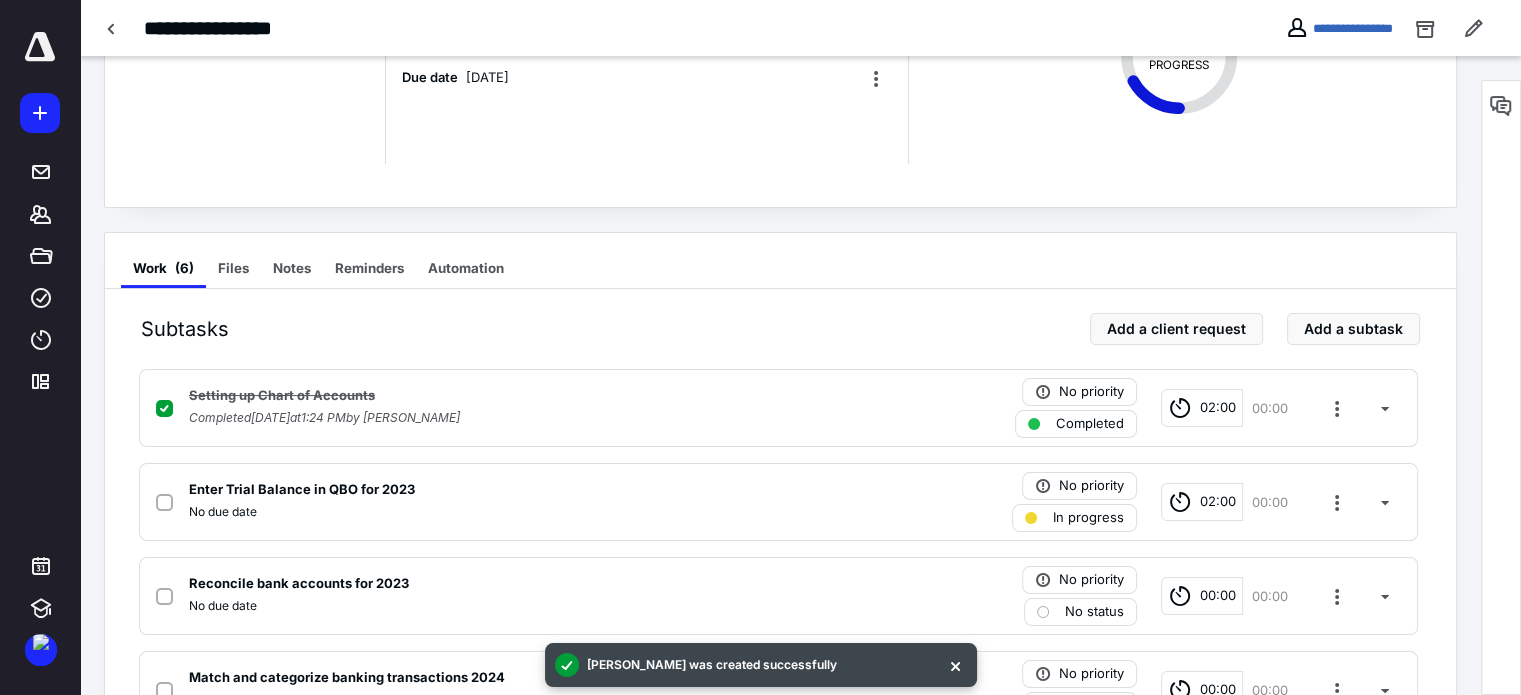 scroll, scrollTop: 179, scrollLeft: 0, axis: vertical 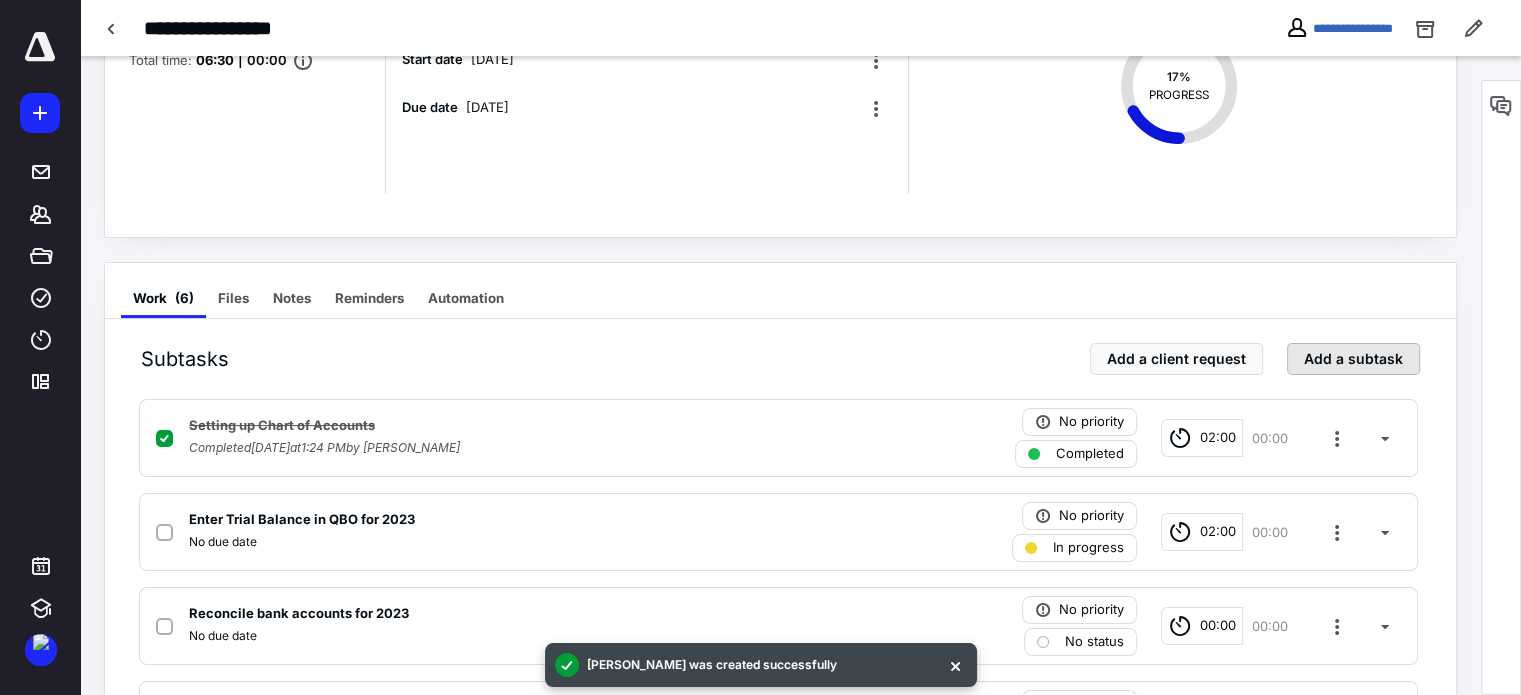 click on "Add a subtask" at bounding box center (1353, 359) 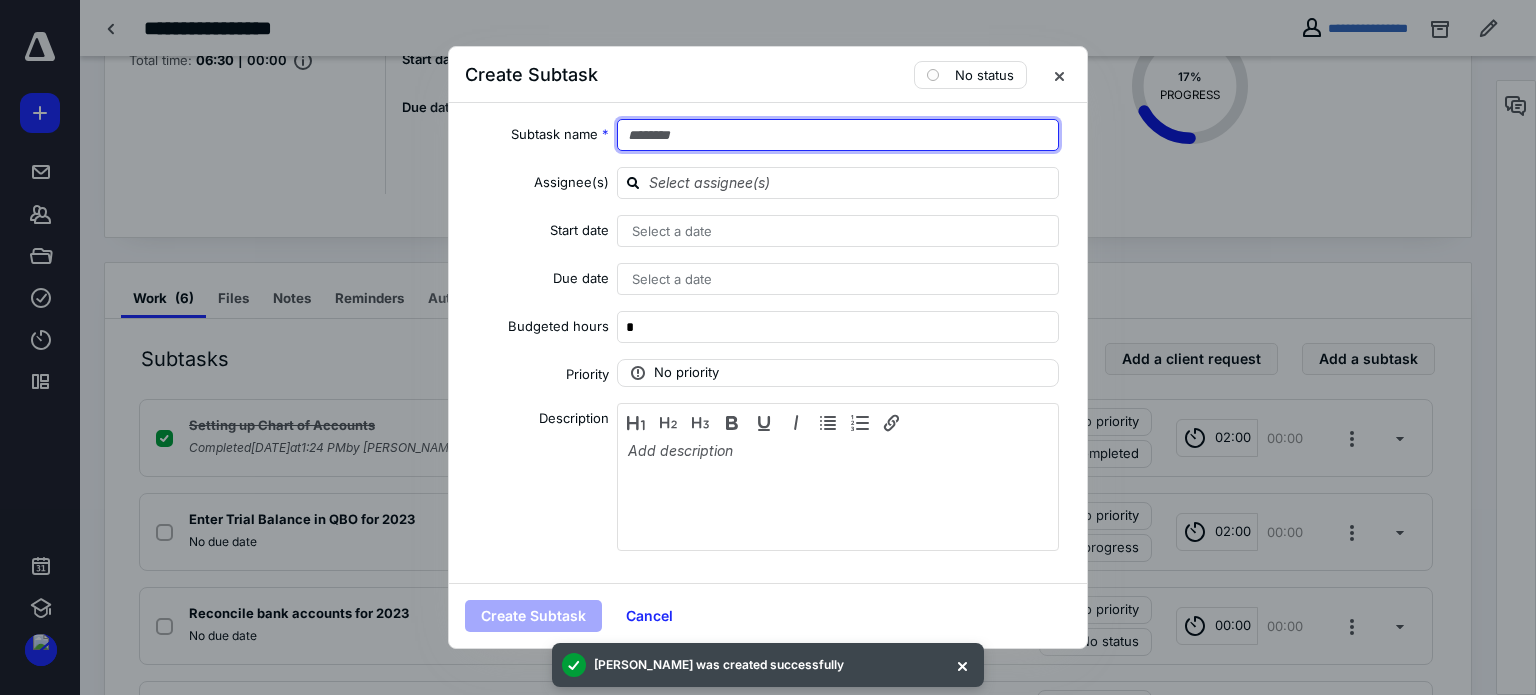 click at bounding box center (838, 135) 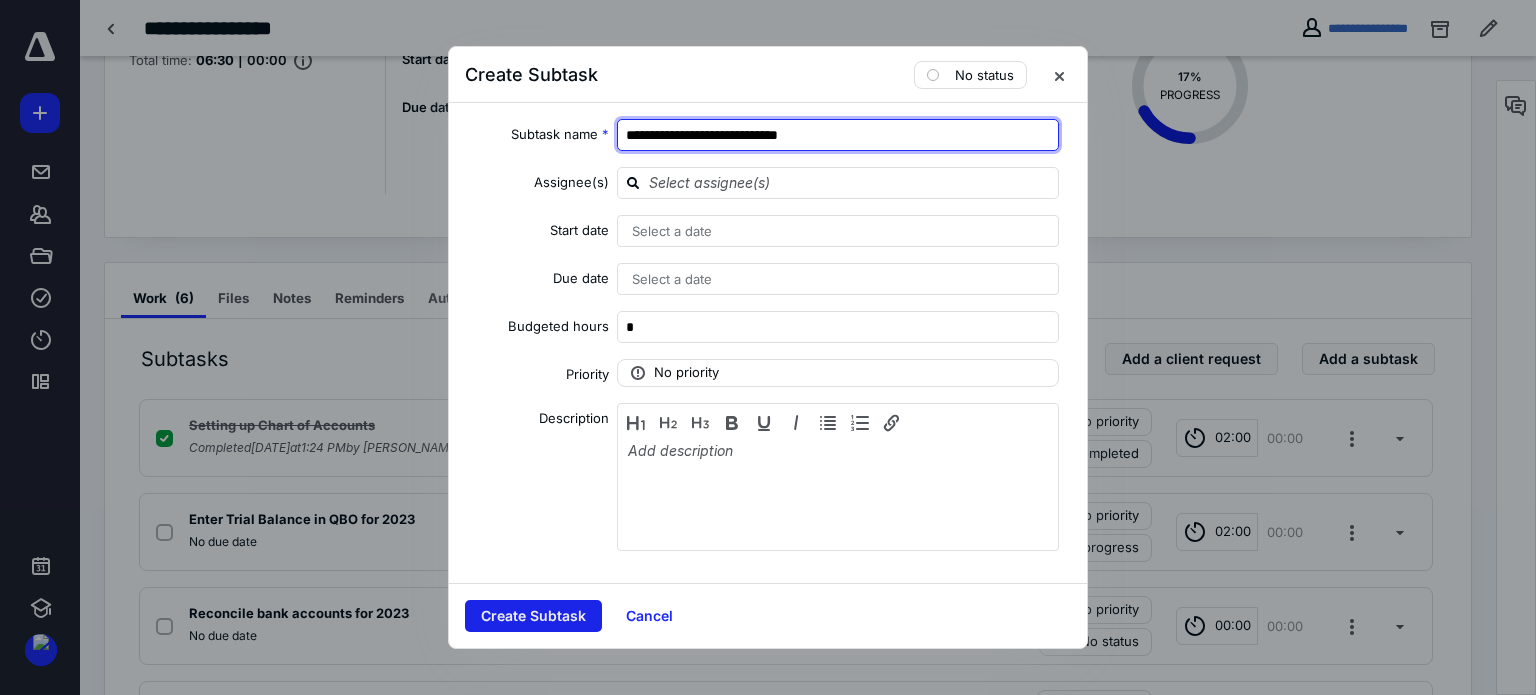 type on "**********" 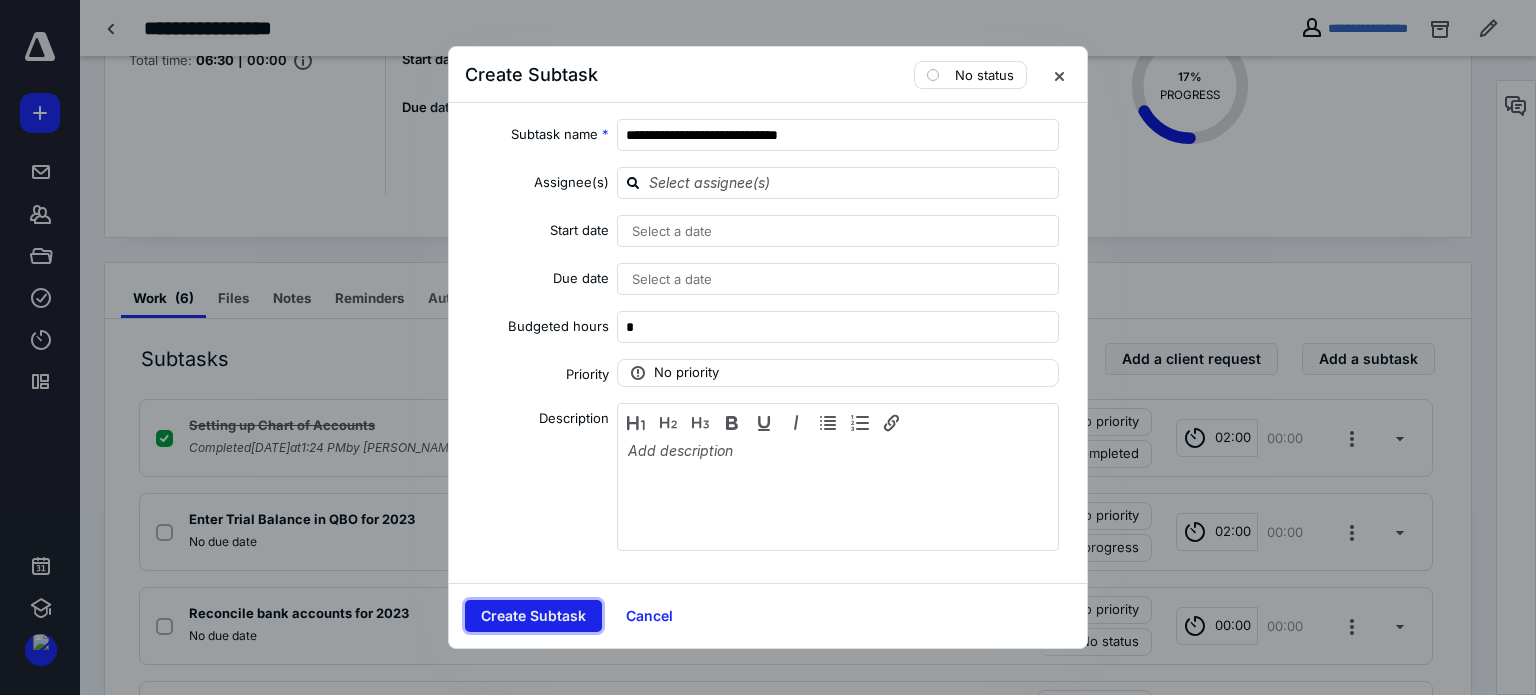 click on "Create Subtask" at bounding box center (533, 616) 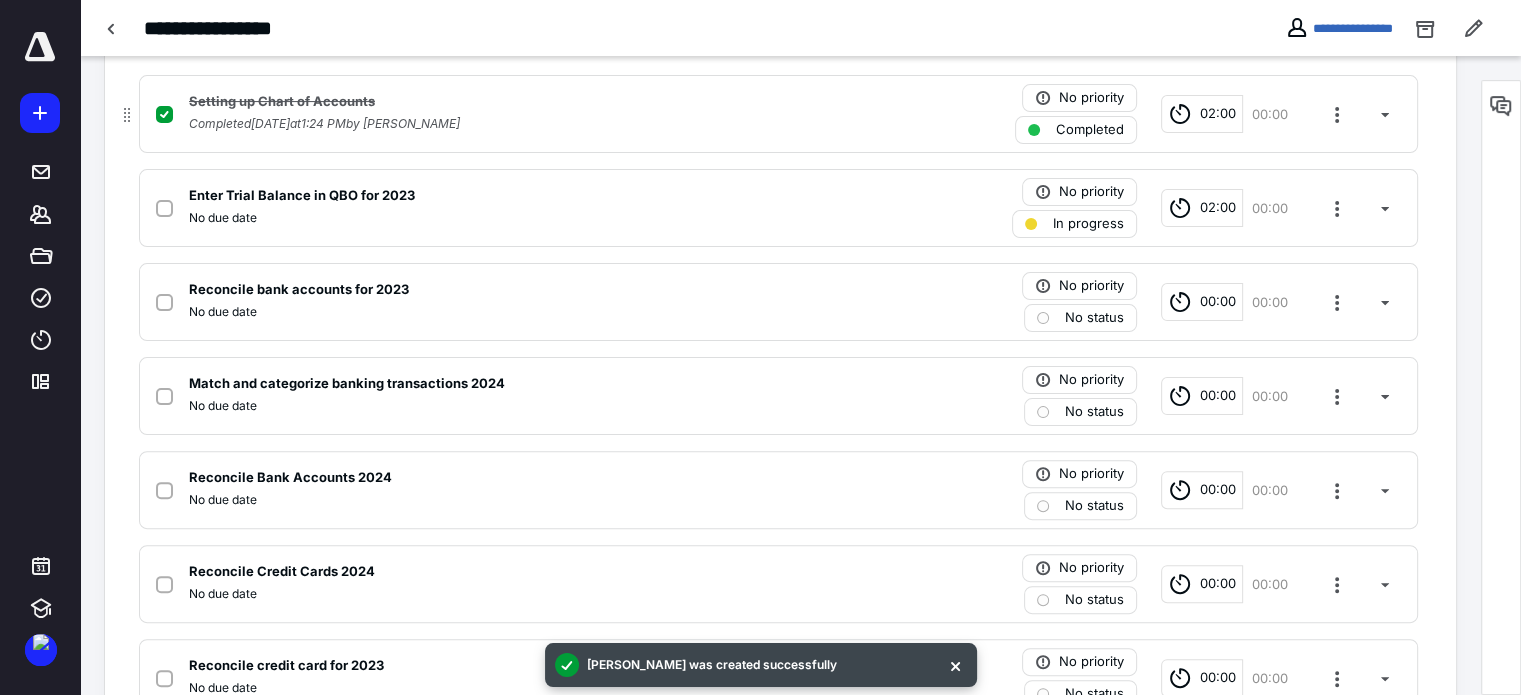 scroll, scrollTop: 573, scrollLeft: 0, axis: vertical 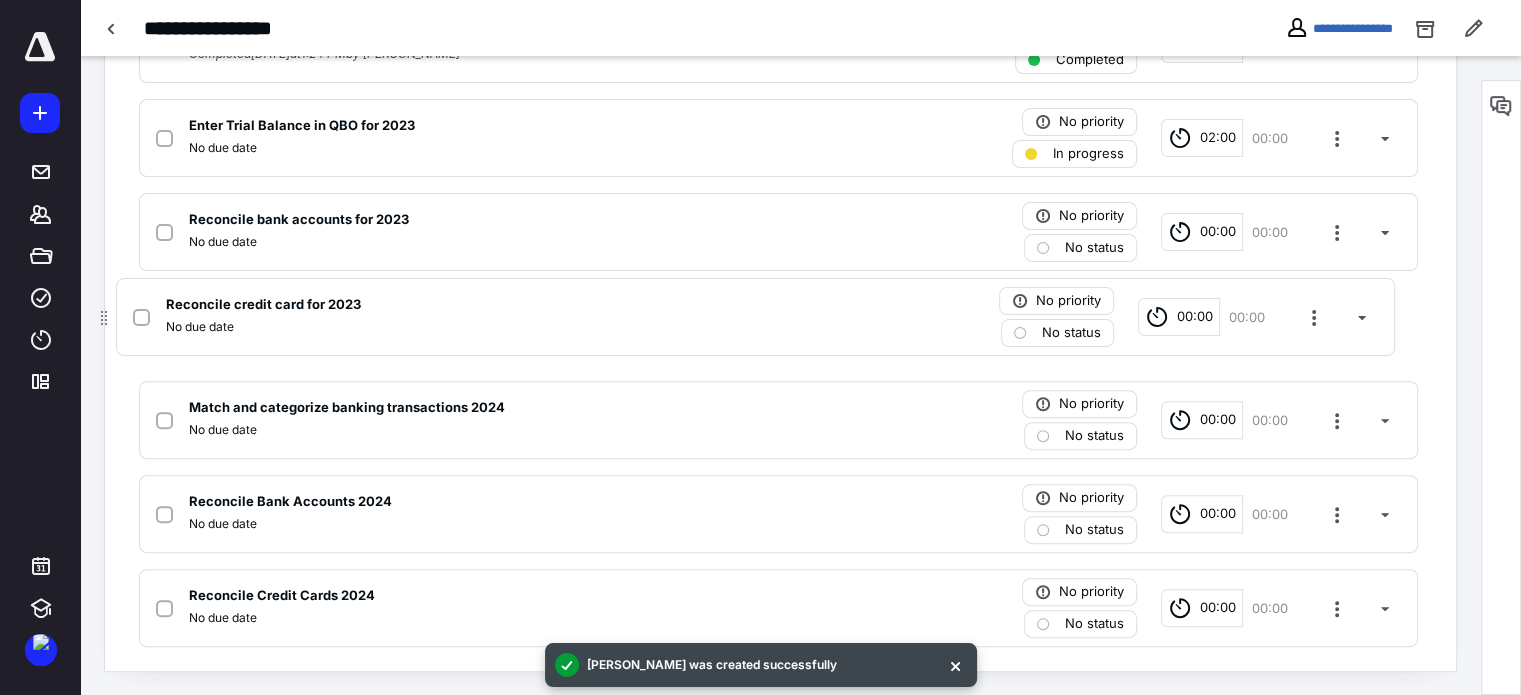 drag, startPoint x: 129, startPoint y: 621, endPoint x: 105, endPoint y: 326, distance: 295.97467 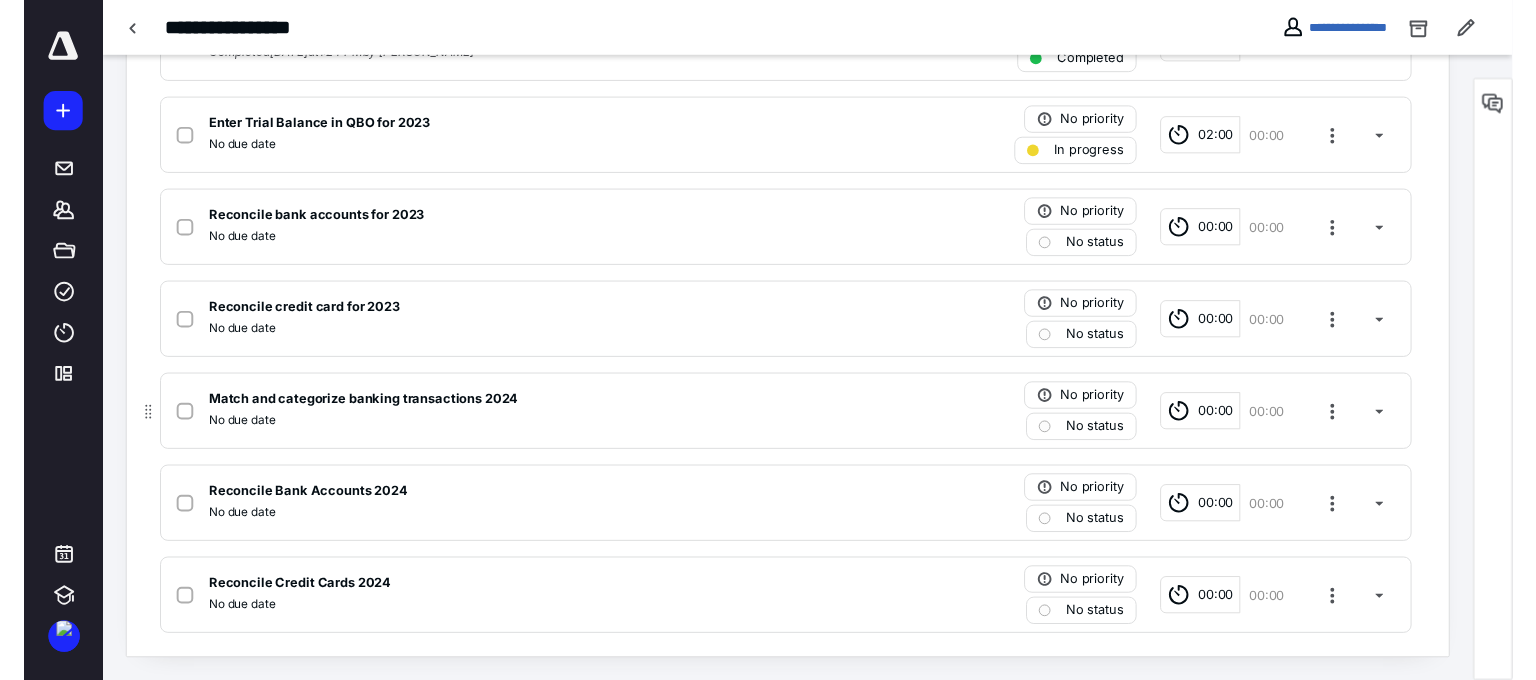 scroll, scrollTop: 0, scrollLeft: 0, axis: both 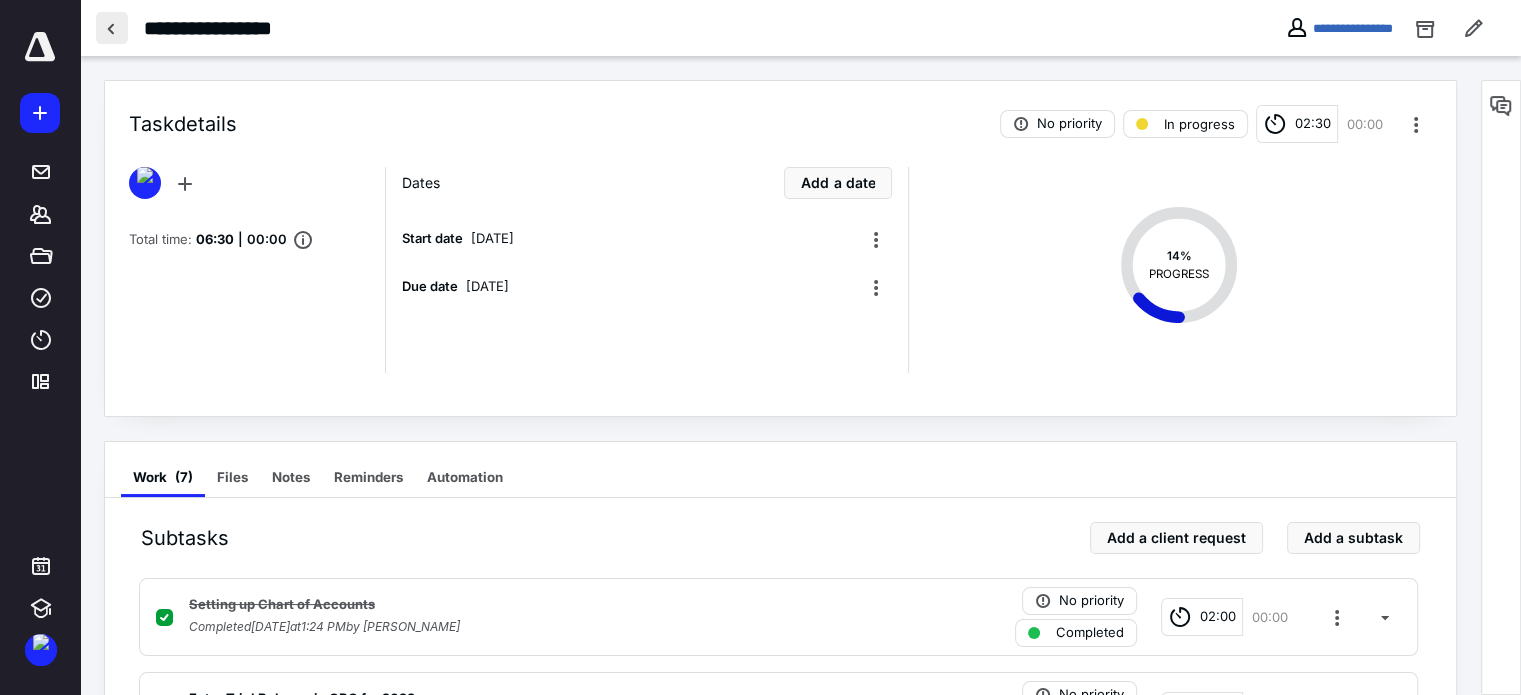 click at bounding box center [112, 28] 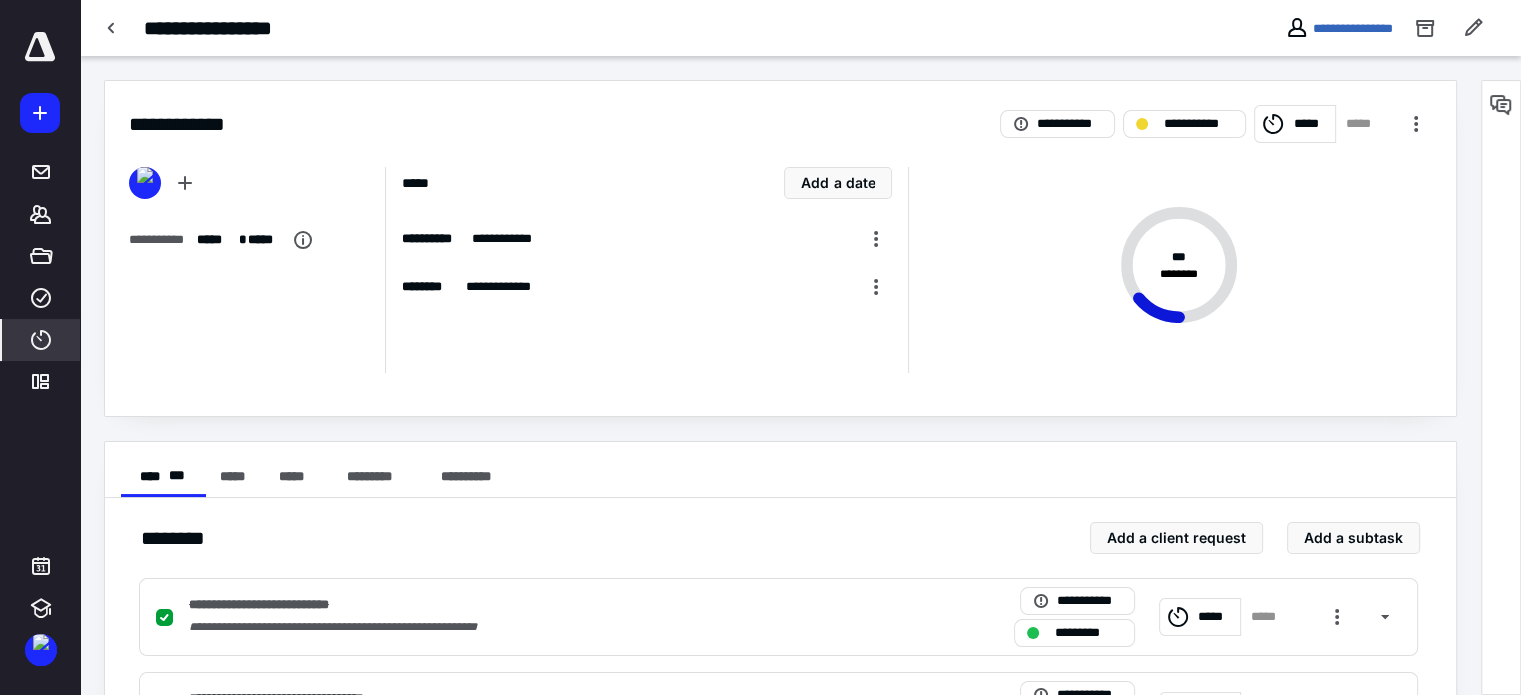 scroll, scrollTop: 0, scrollLeft: 0, axis: both 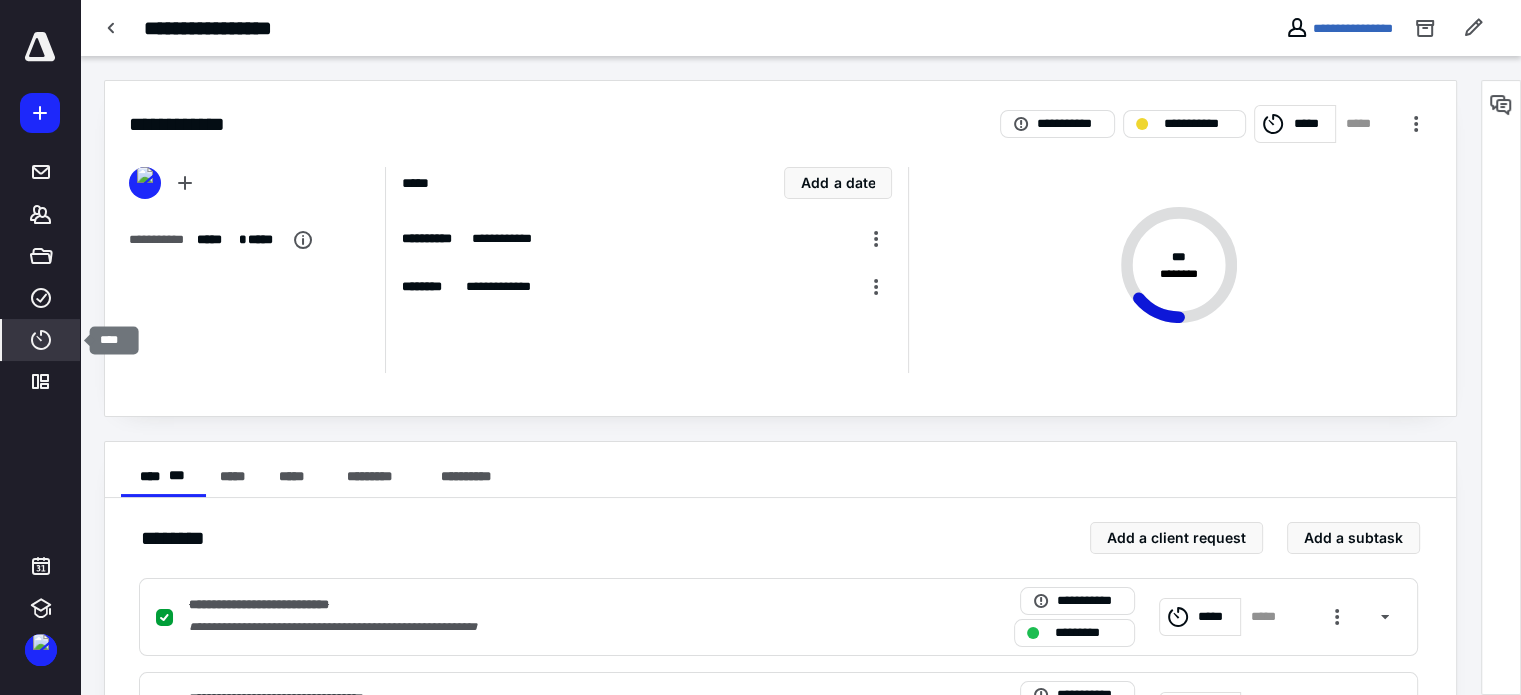 click 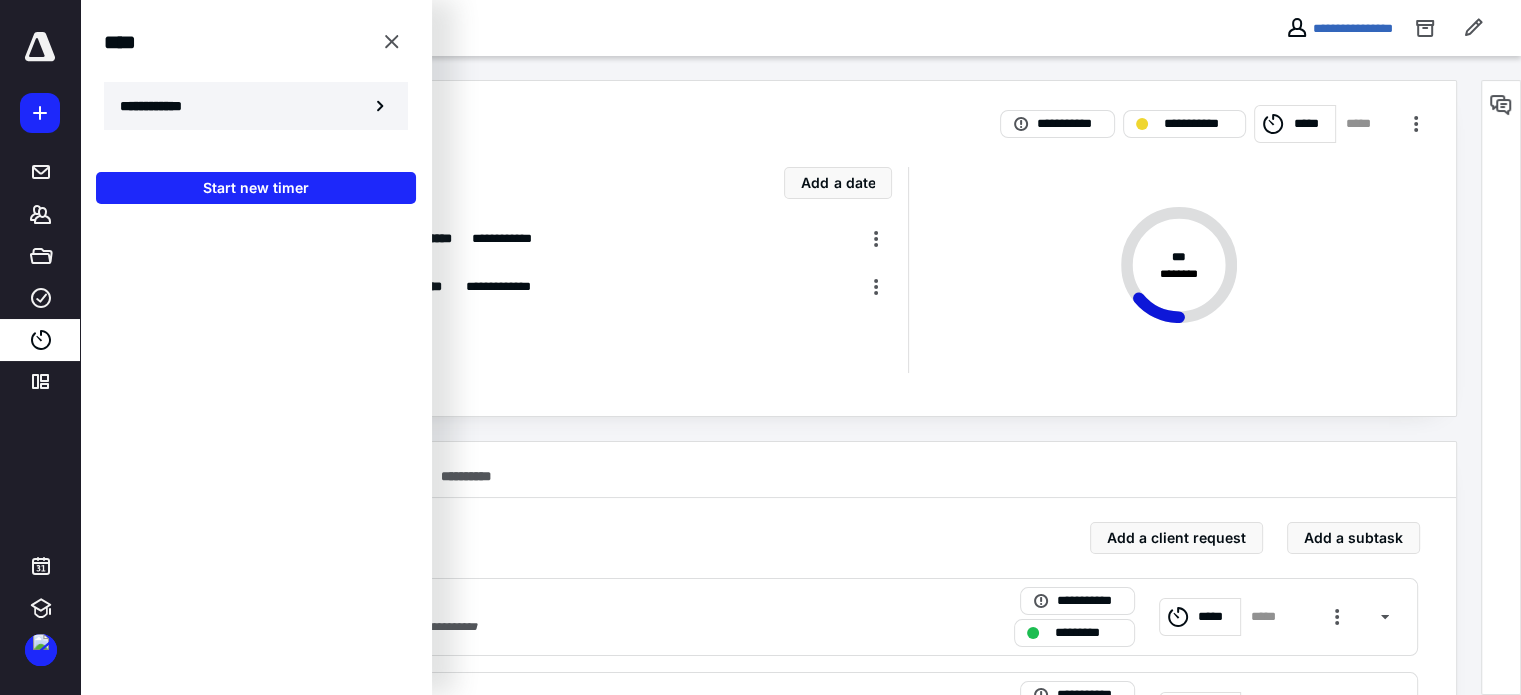 click on "**********" at bounding box center [162, 106] 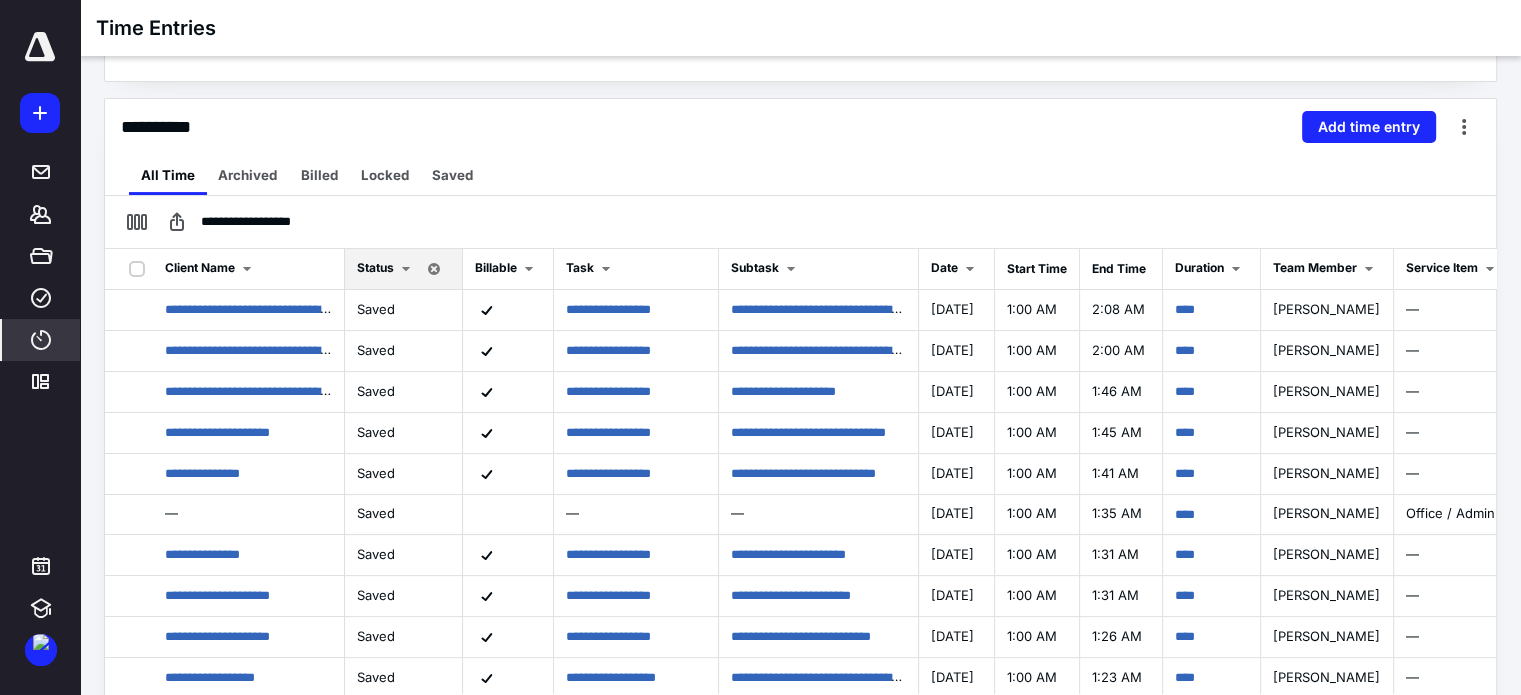 scroll, scrollTop: 442, scrollLeft: 0, axis: vertical 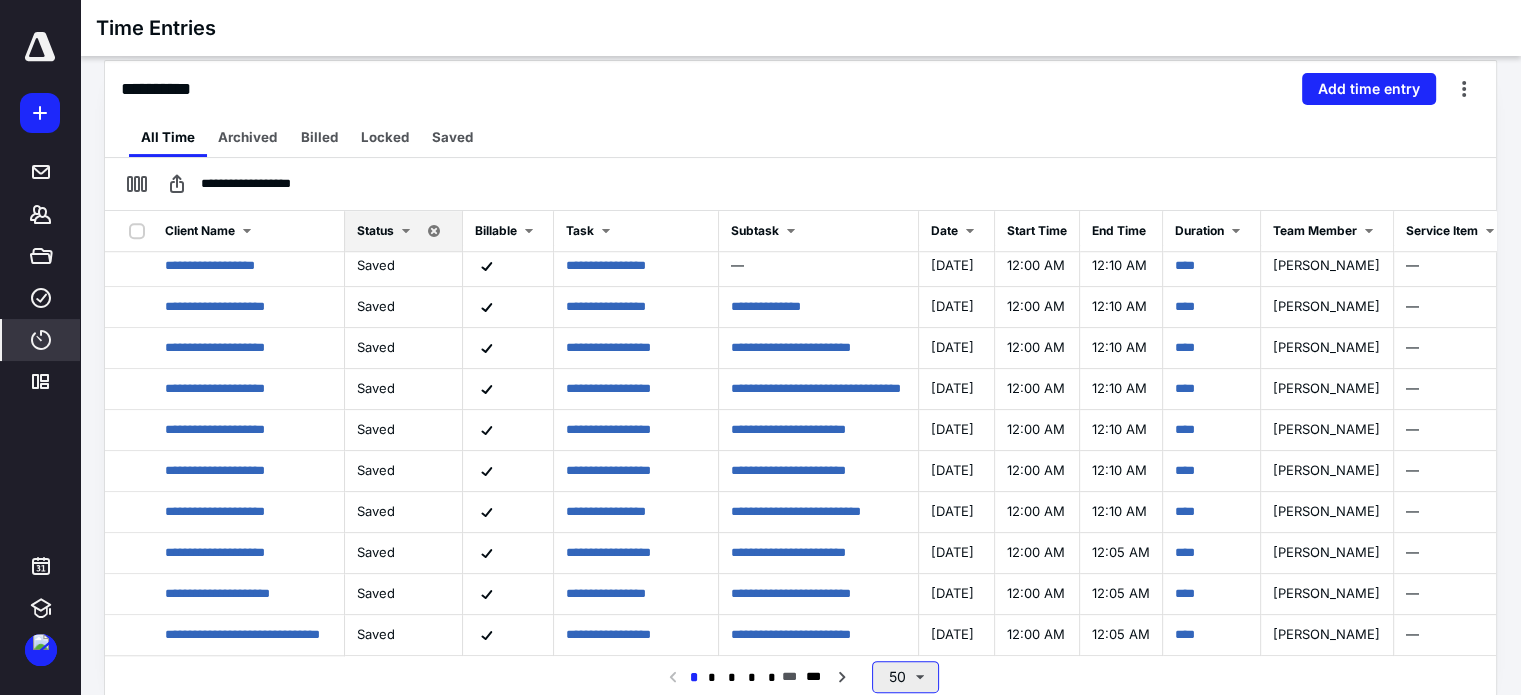 click on "50" at bounding box center [905, 677] 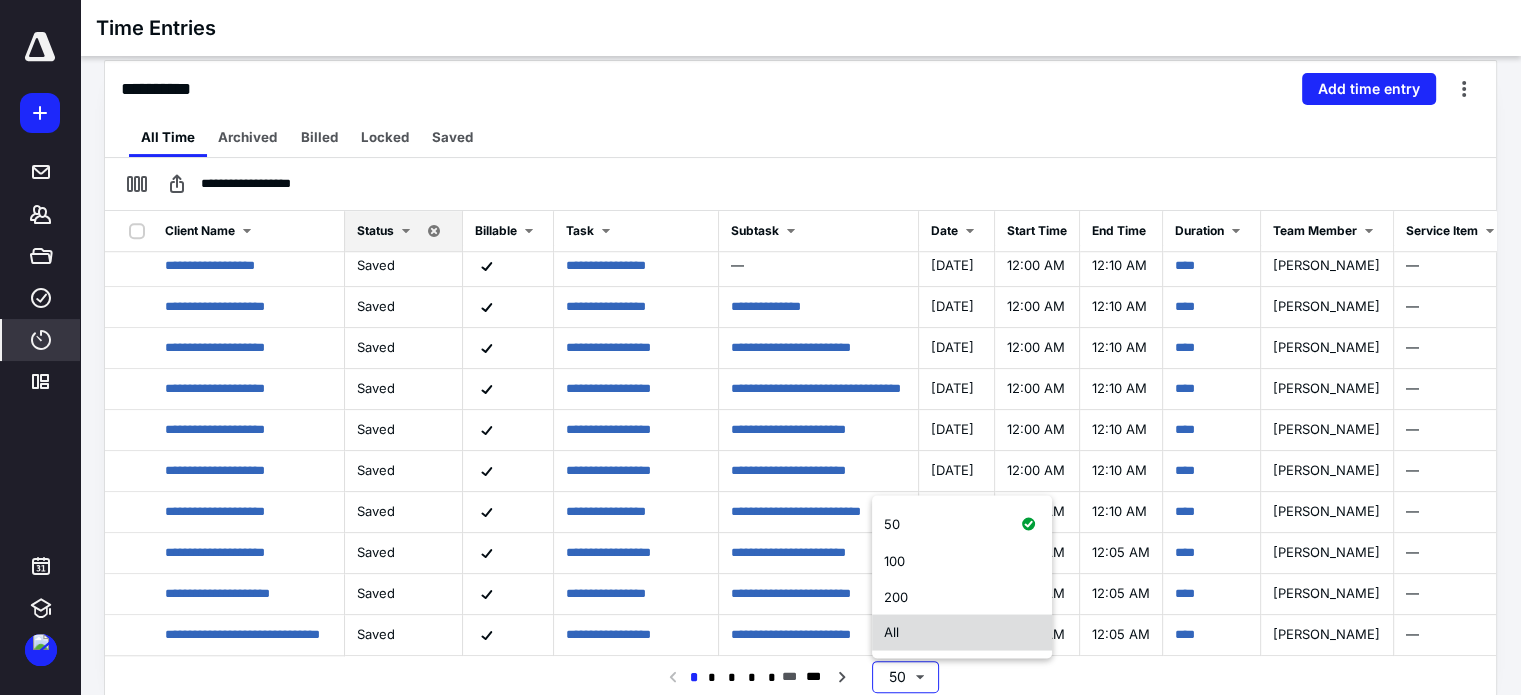 click on "All" at bounding box center [962, 633] 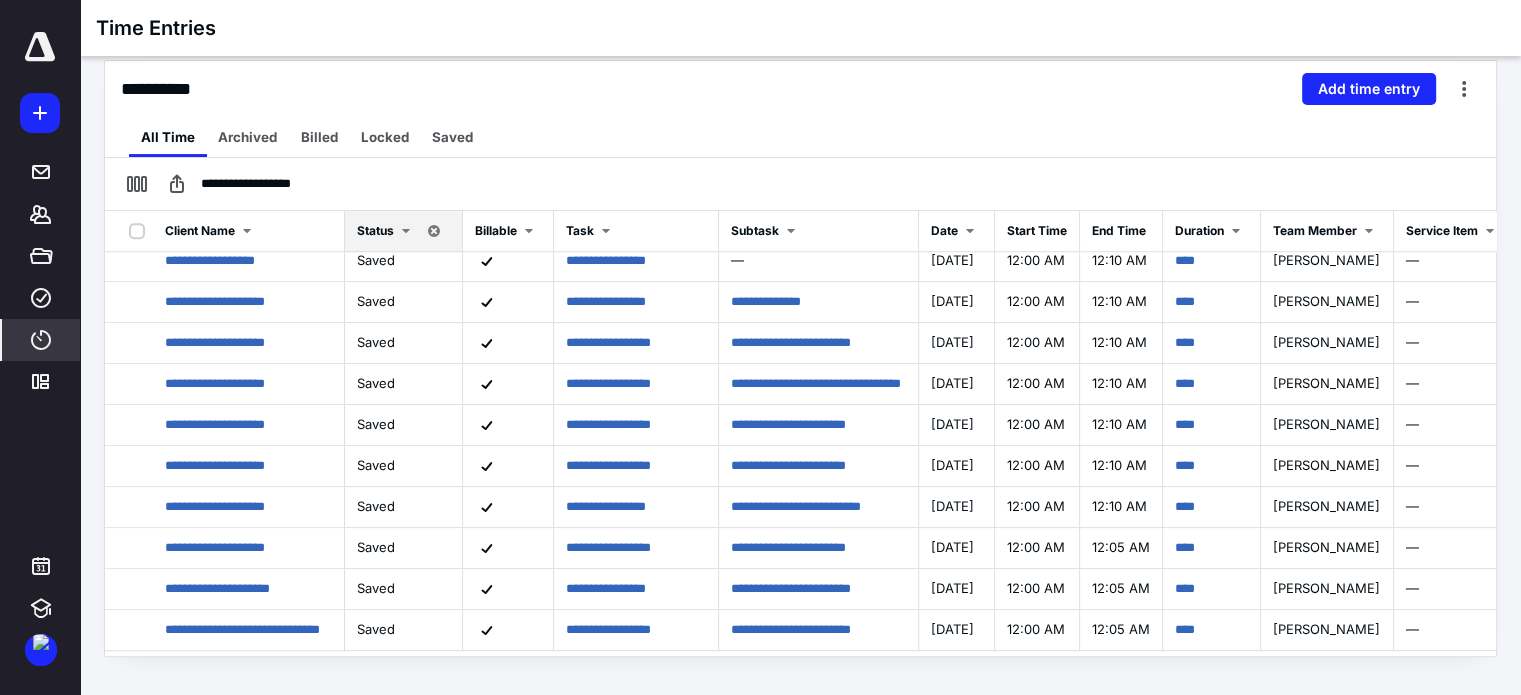 scroll, scrollTop: 440, scrollLeft: 0, axis: vertical 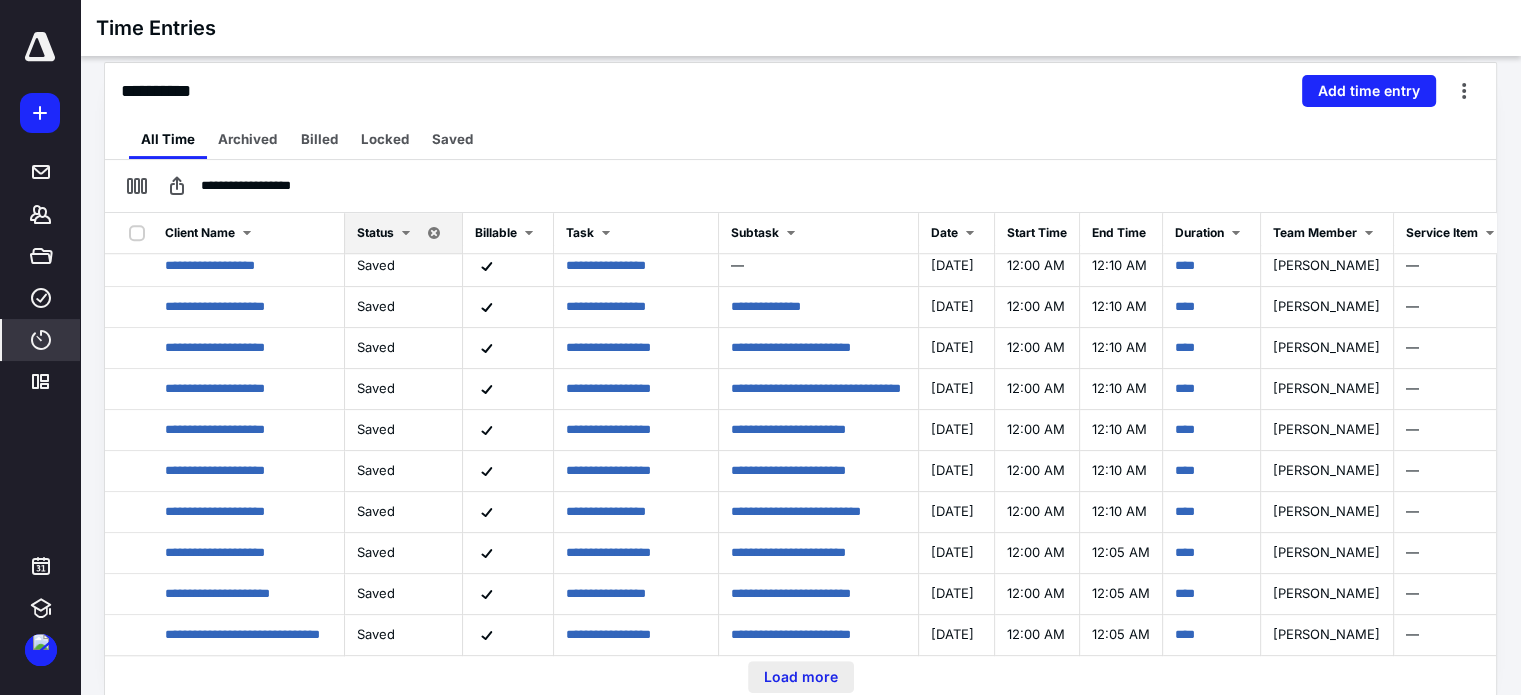click on "Load more" at bounding box center [801, 677] 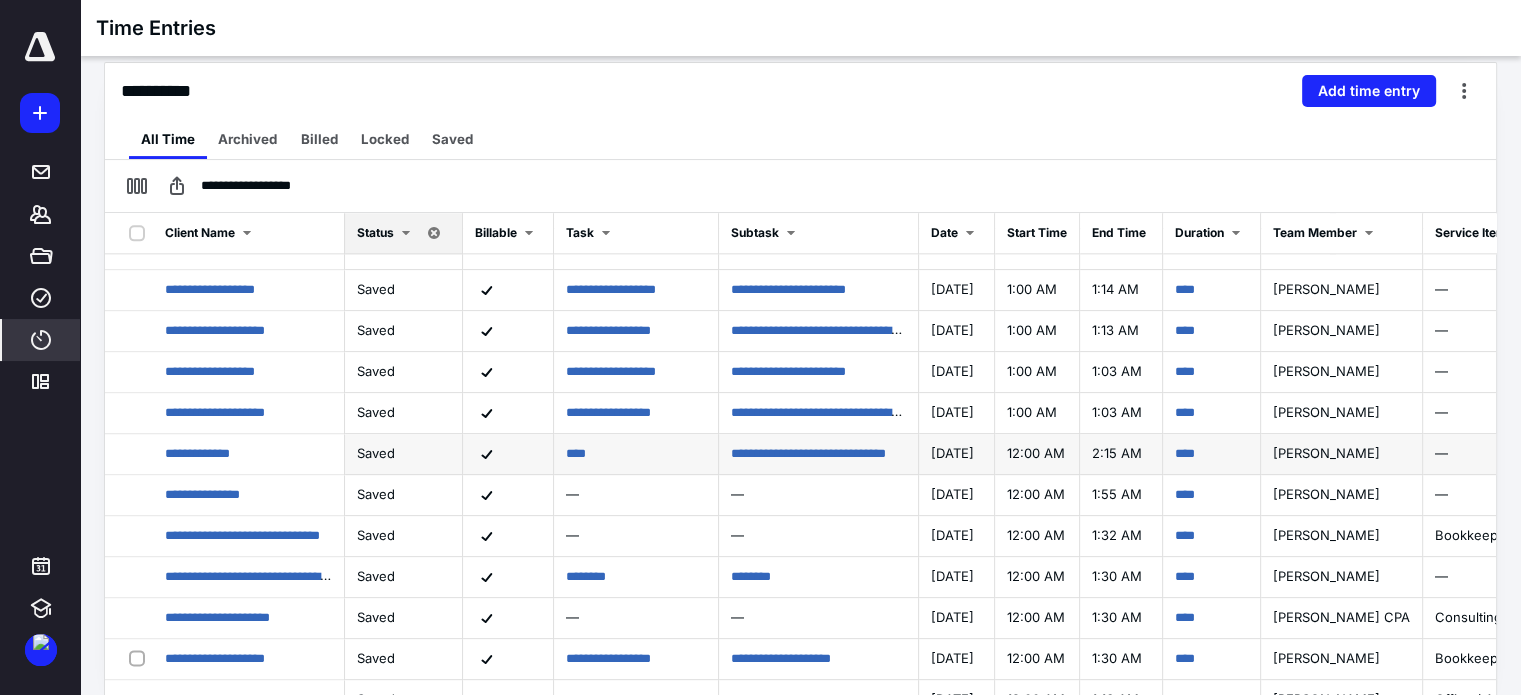 scroll, scrollTop: 2651, scrollLeft: 0, axis: vertical 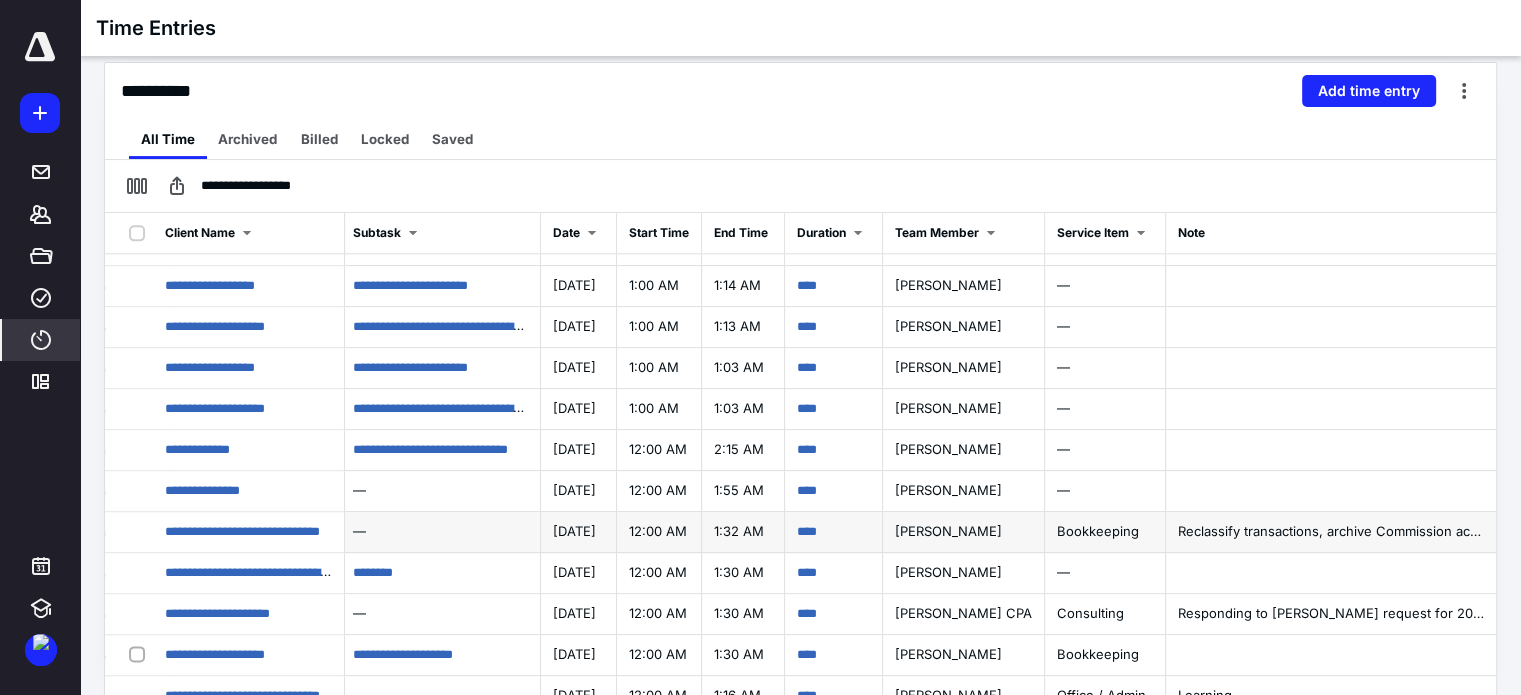 click on "Reclassify transactions, archive Commission account" at bounding box center (1341, 531) 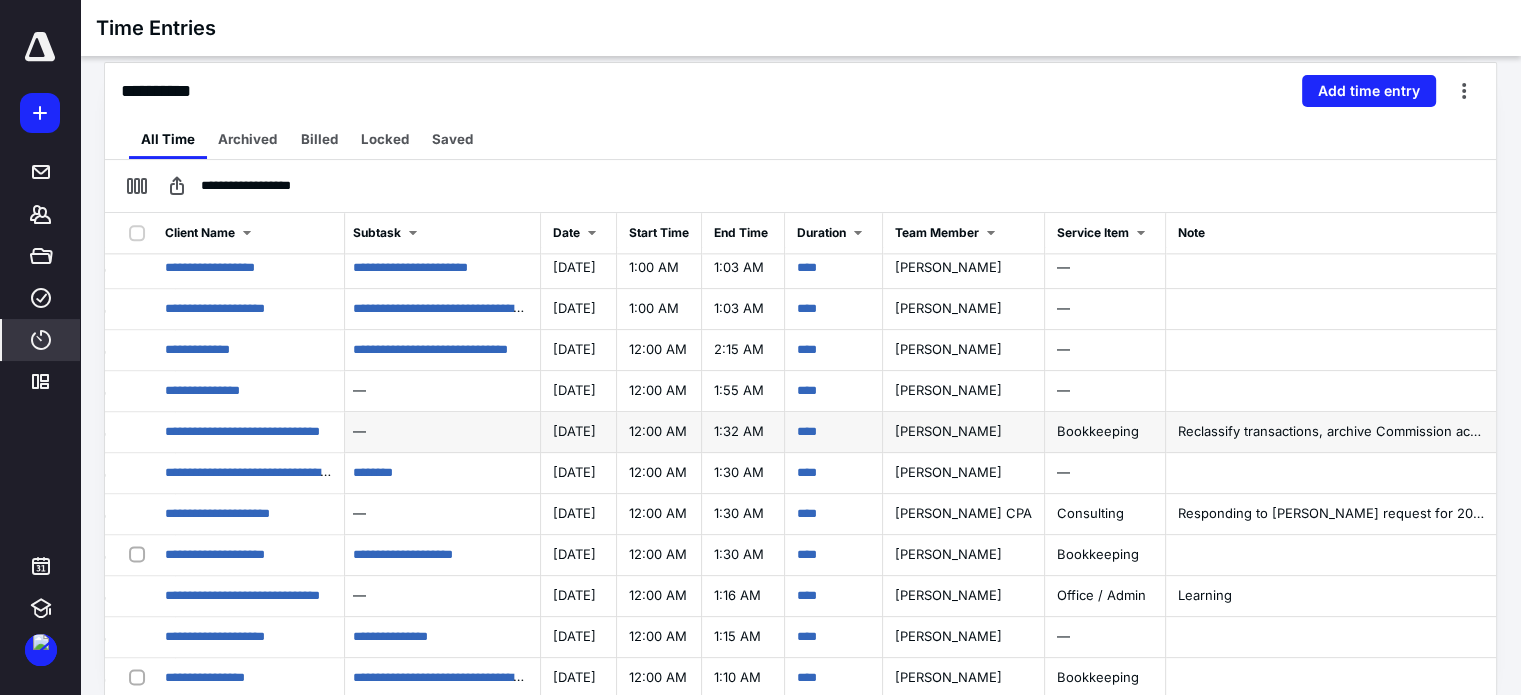 scroll, scrollTop: 2851, scrollLeft: 430, axis: both 